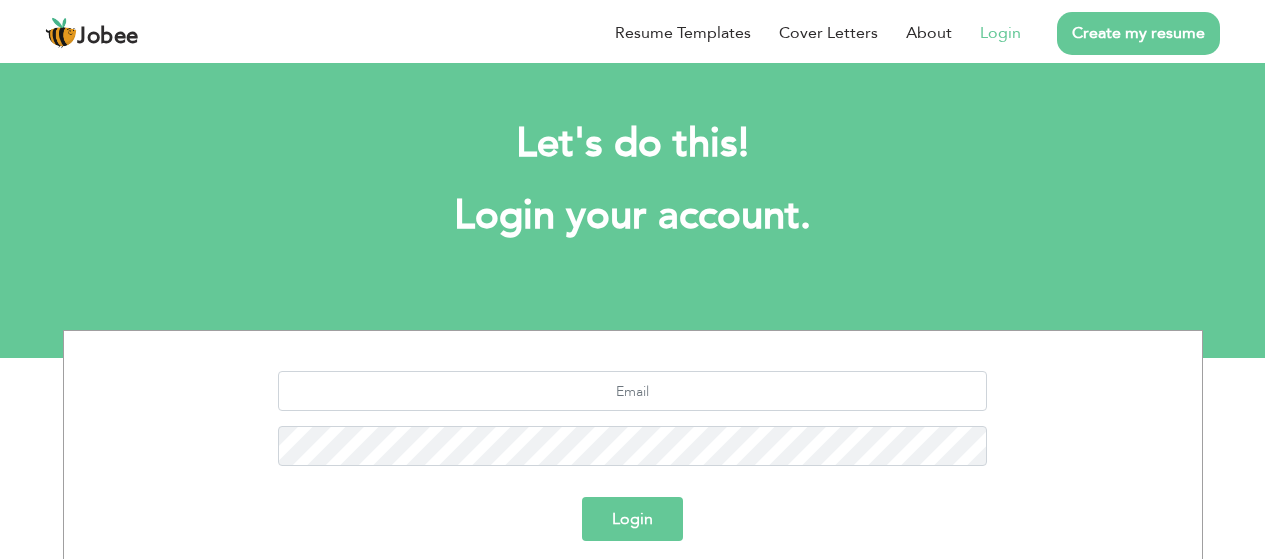 scroll, scrollTop: 0, scrollLeft: 0, axis: both 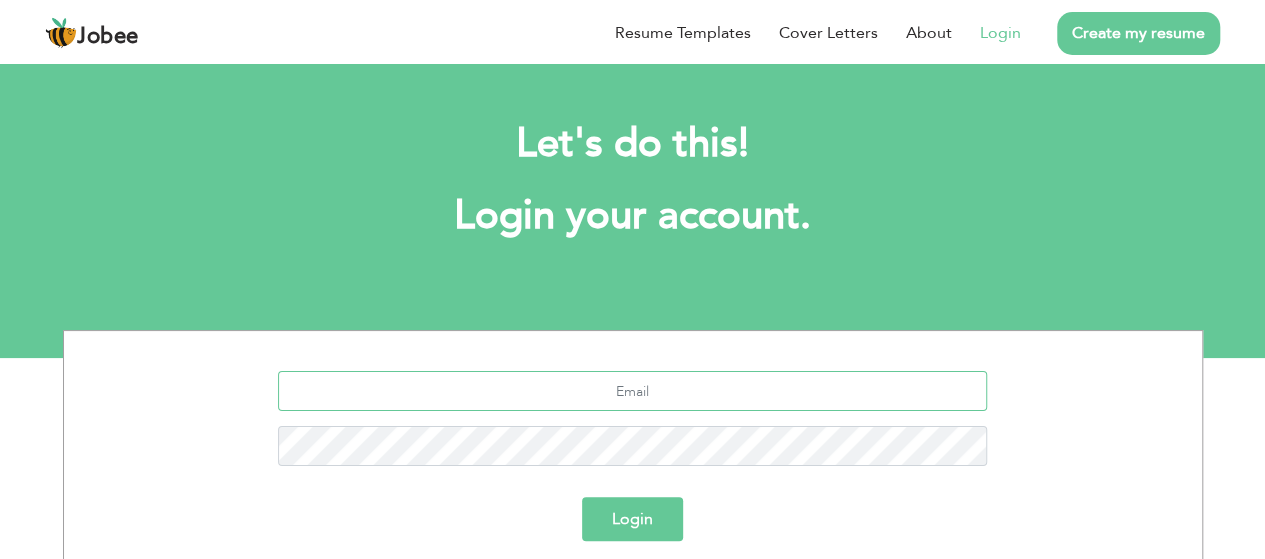 click at bounding box center [632, 391] 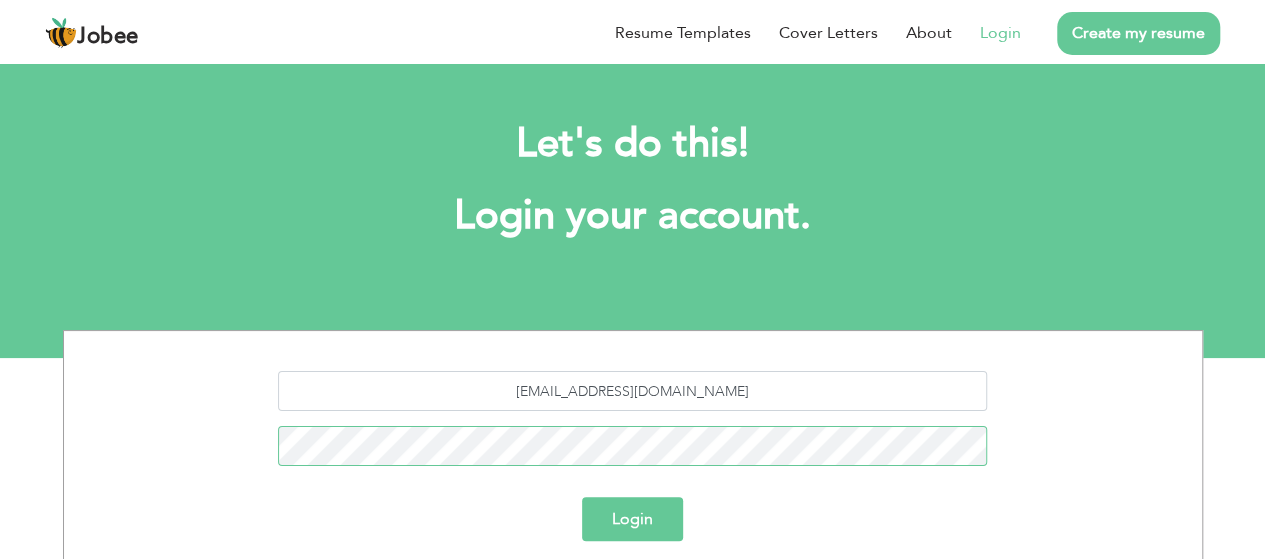 click on "Login" at bounding box center (632, 519) 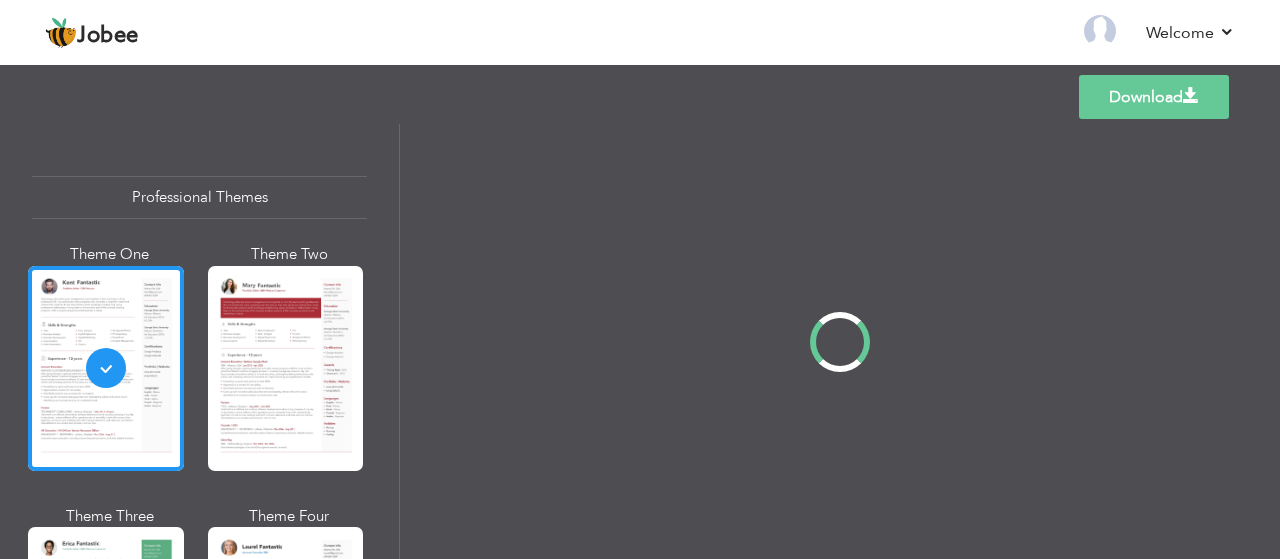 scroll, scrollTop: 0, scrollLeft: 0, axis: both 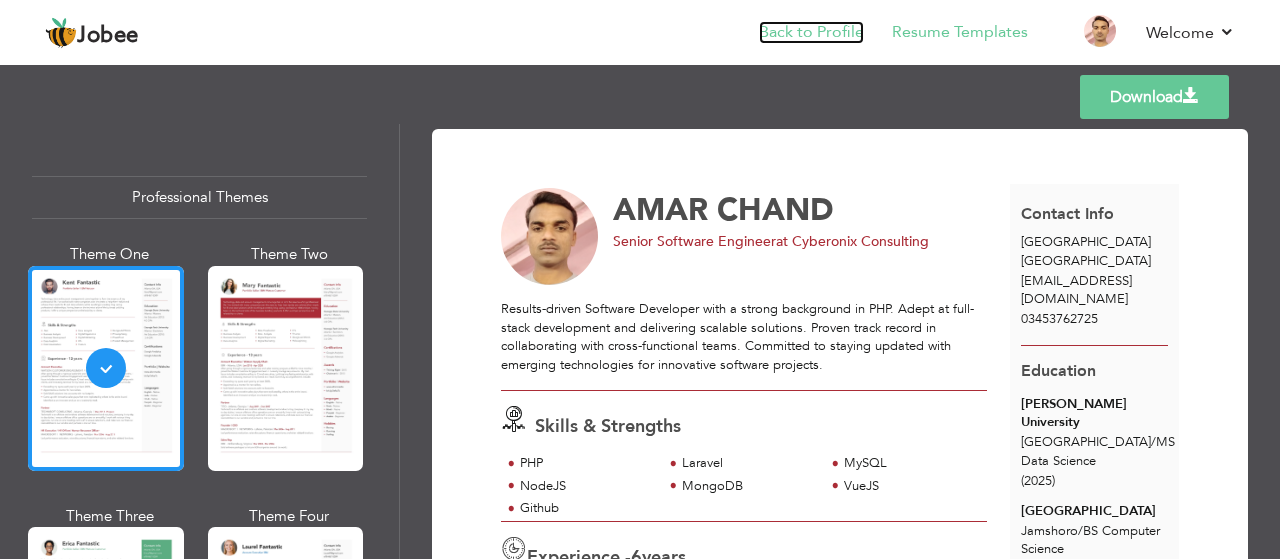 click on "Back to Profile" at bounding box center (811, 32) 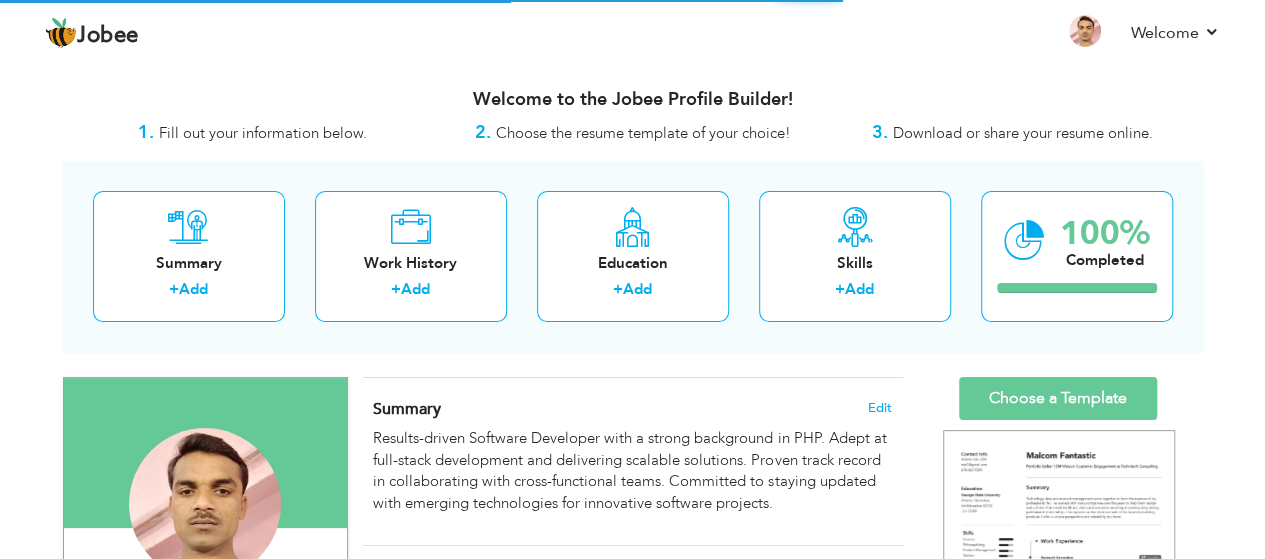 scroll, scrollTop: 0, scrollLeft: 0, axis: both 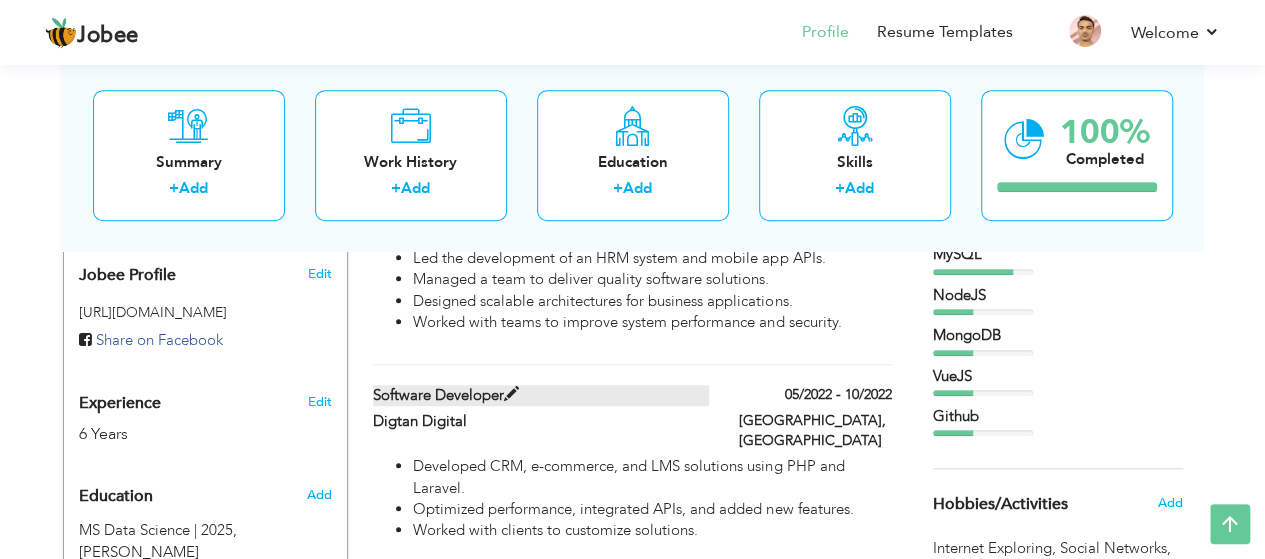 click at bounding box center (511, 394) 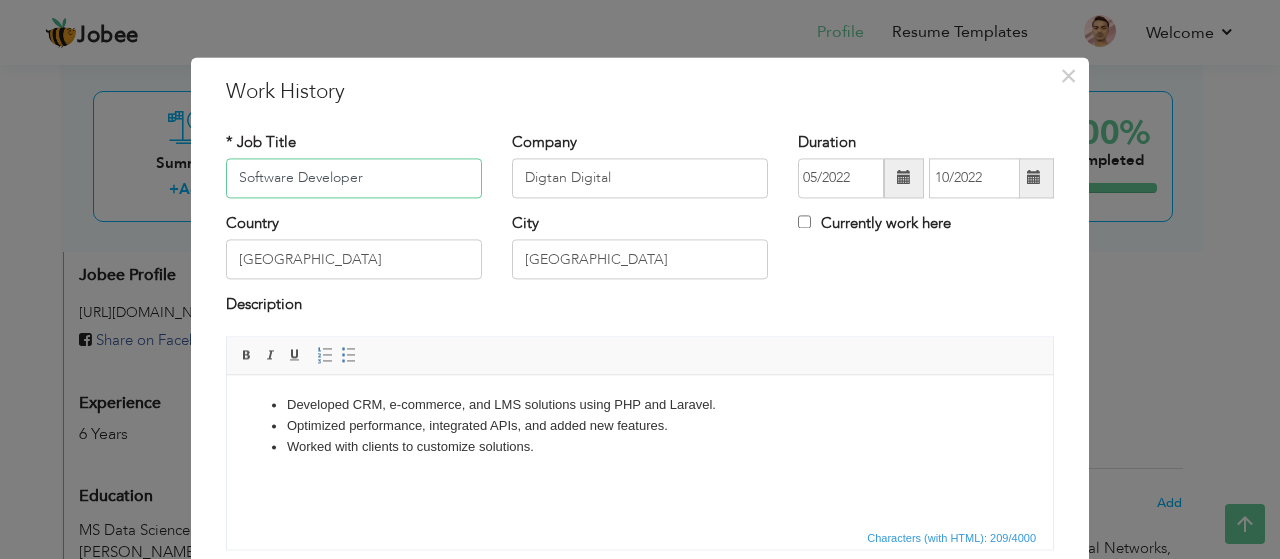 click on "Software Developer" at bounding box center (354, 178) 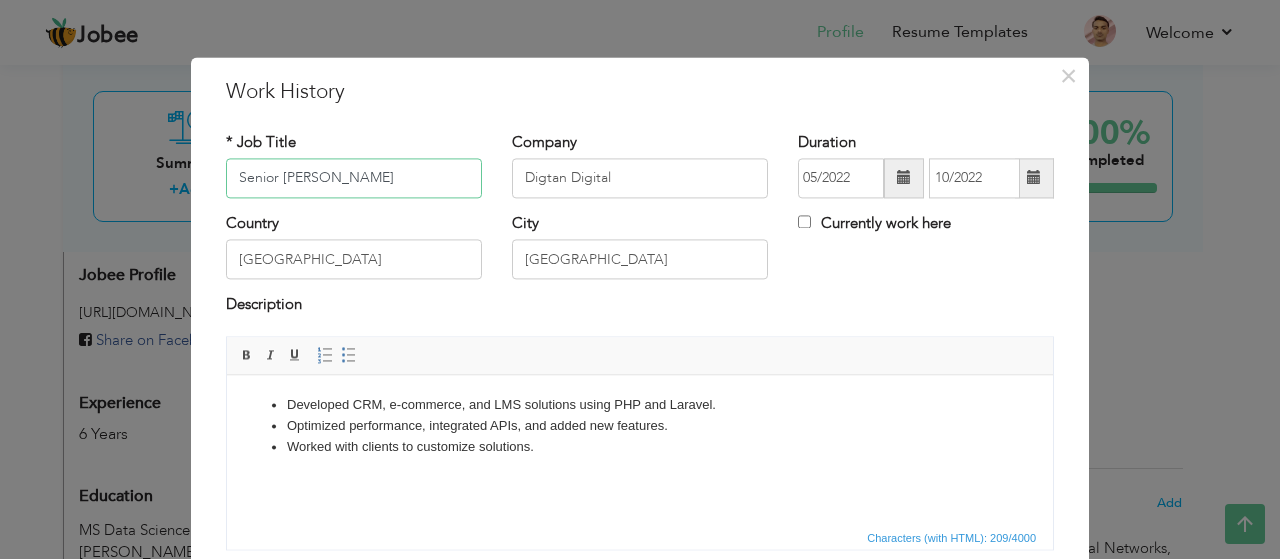 type on "Senior [PERSON_NAME]" 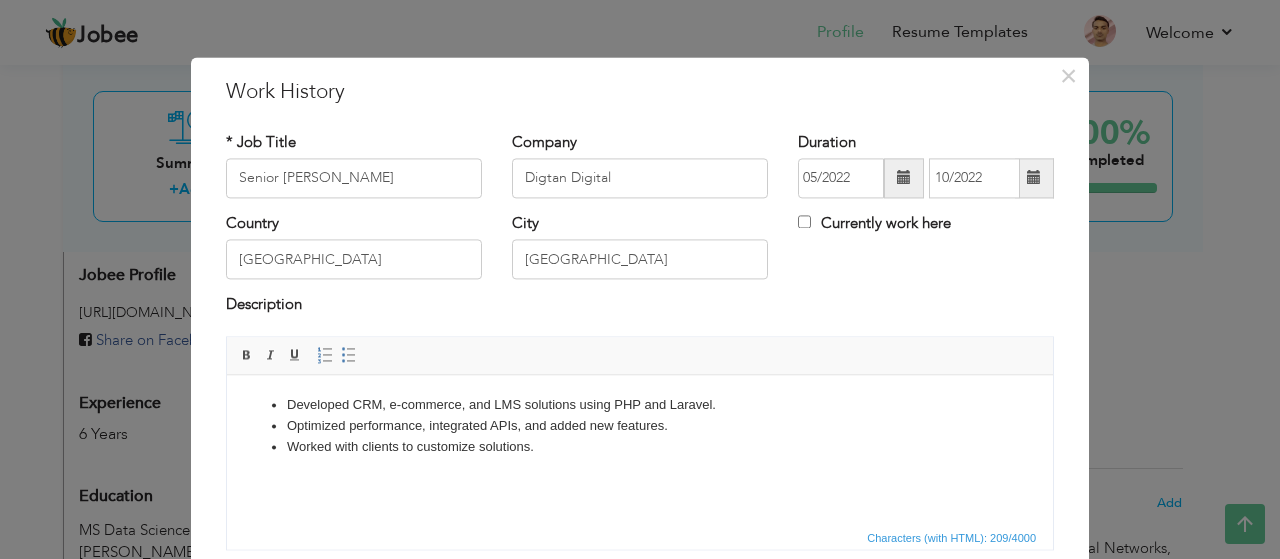 click on "Country
Pakistan
City
Karachi
Currently work here" at bounding box center [640, 253] 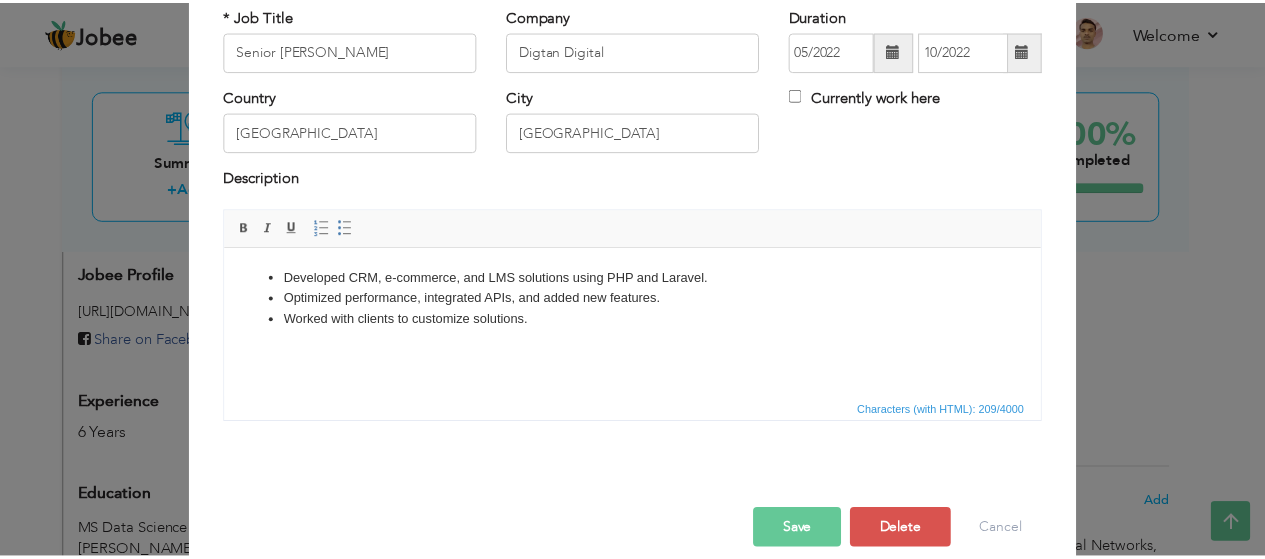 scroll, scrollTop: 152, scrollLeft: 0, axis: vertical 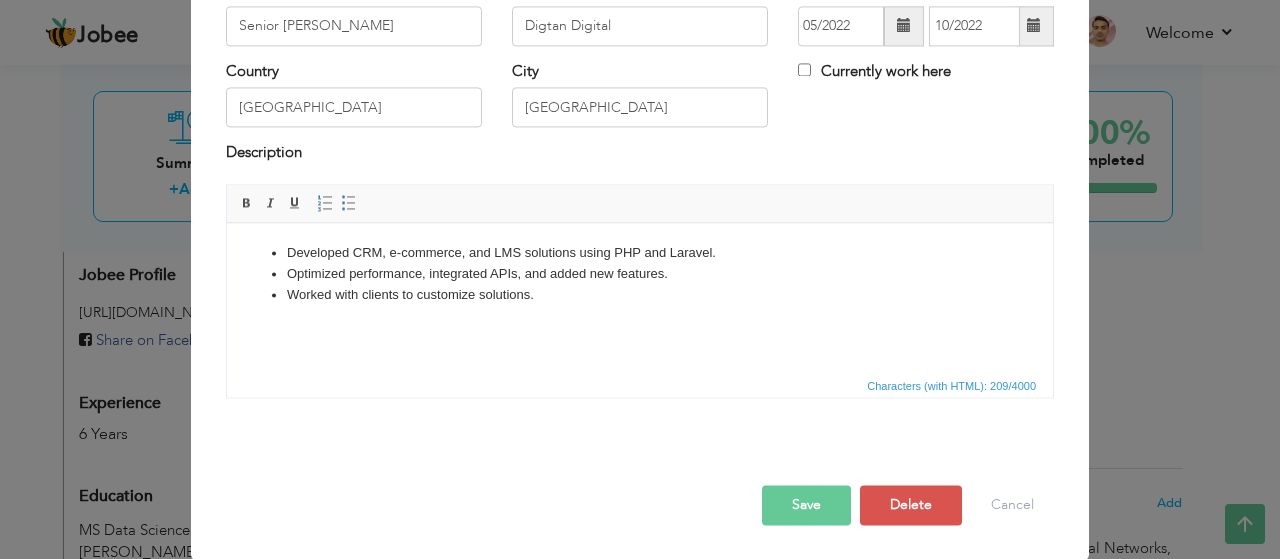 click on "Save" at bounding box center [806, 505] 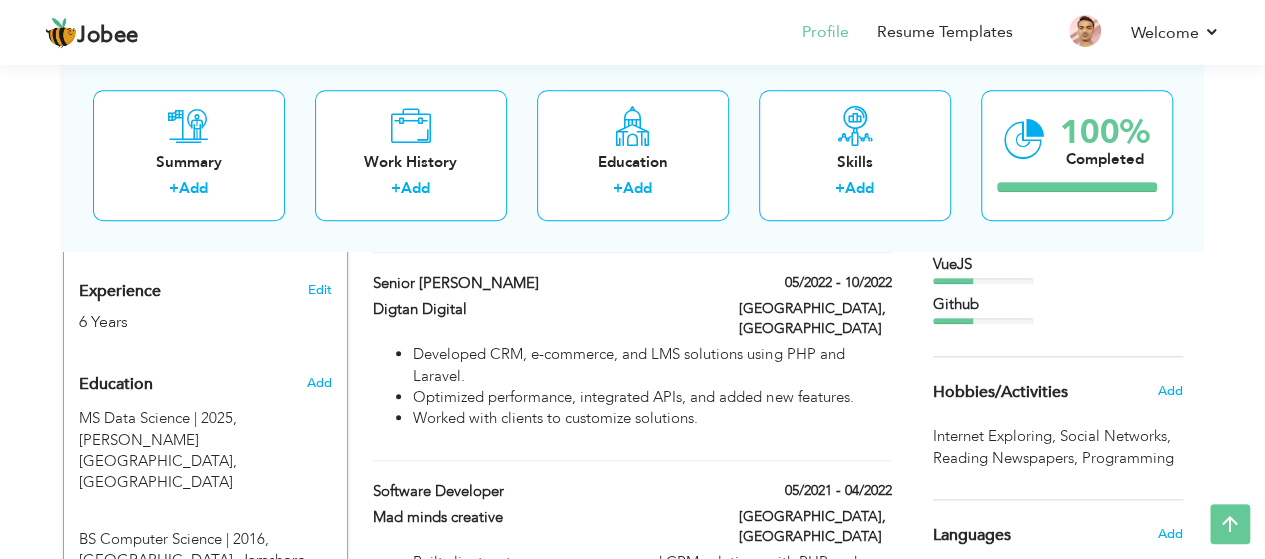 scroll, scrollTop: 793, scrollLeft: 0, axis: vertical 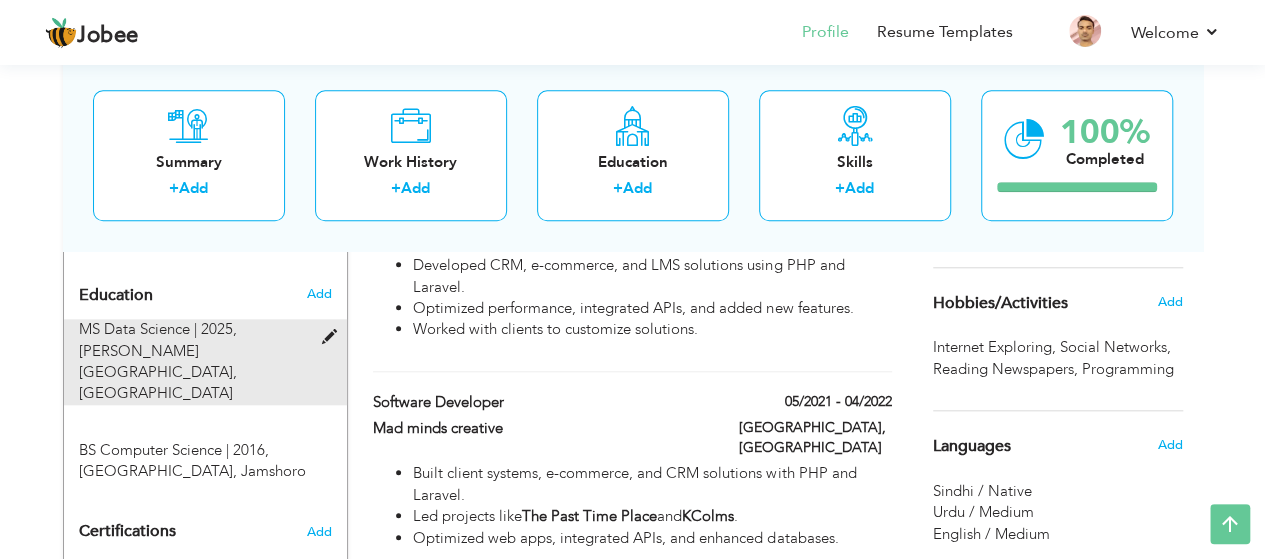 click at bounding box center (333, 337) 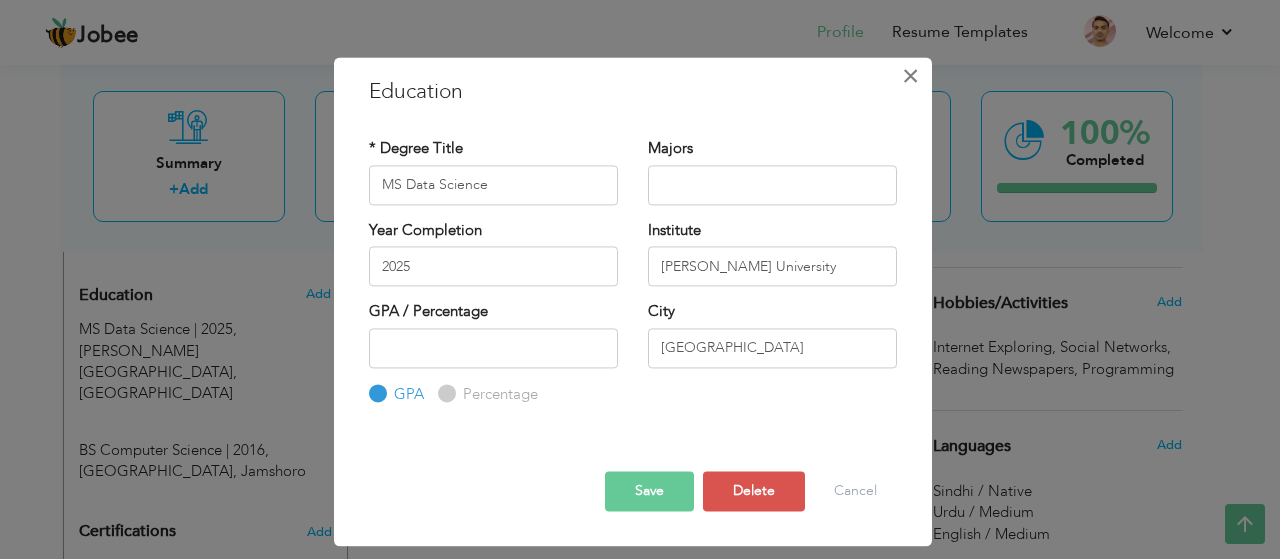 click on "×" at bounding box center (910, 76) 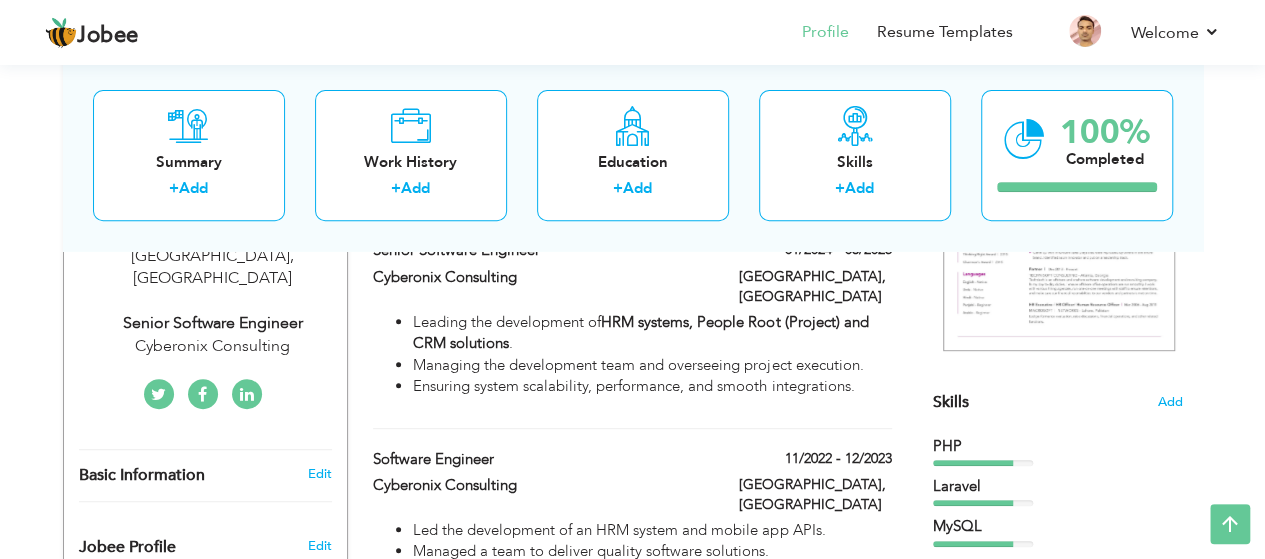 scroll, scrollTop: 341, scrollLeft: 0, axis: vertical 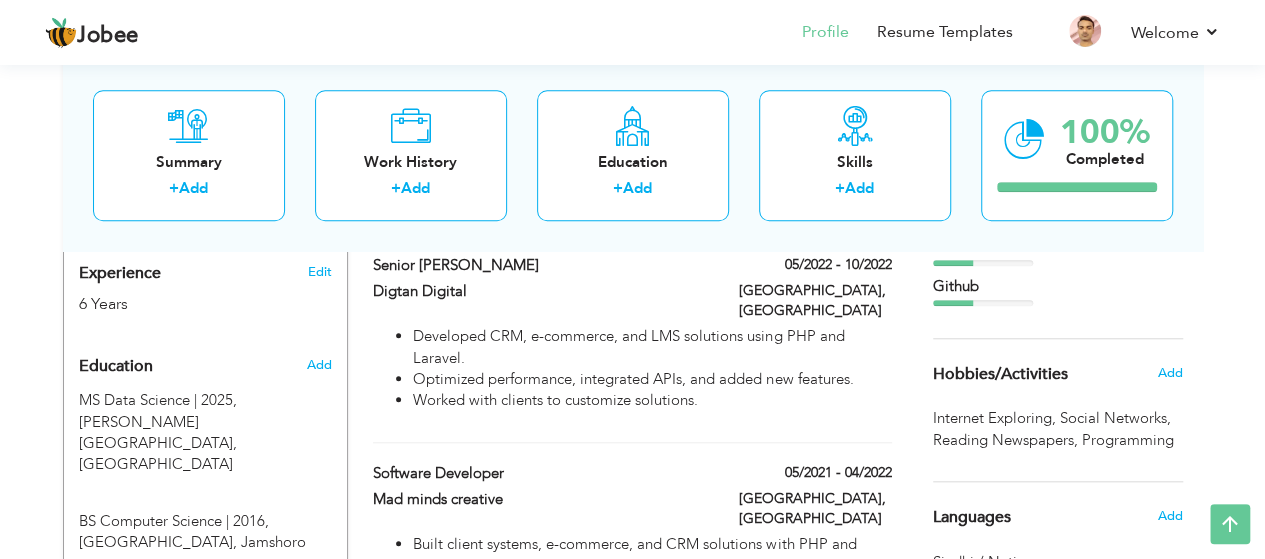 click on "," at bounding box center [1054, 418] 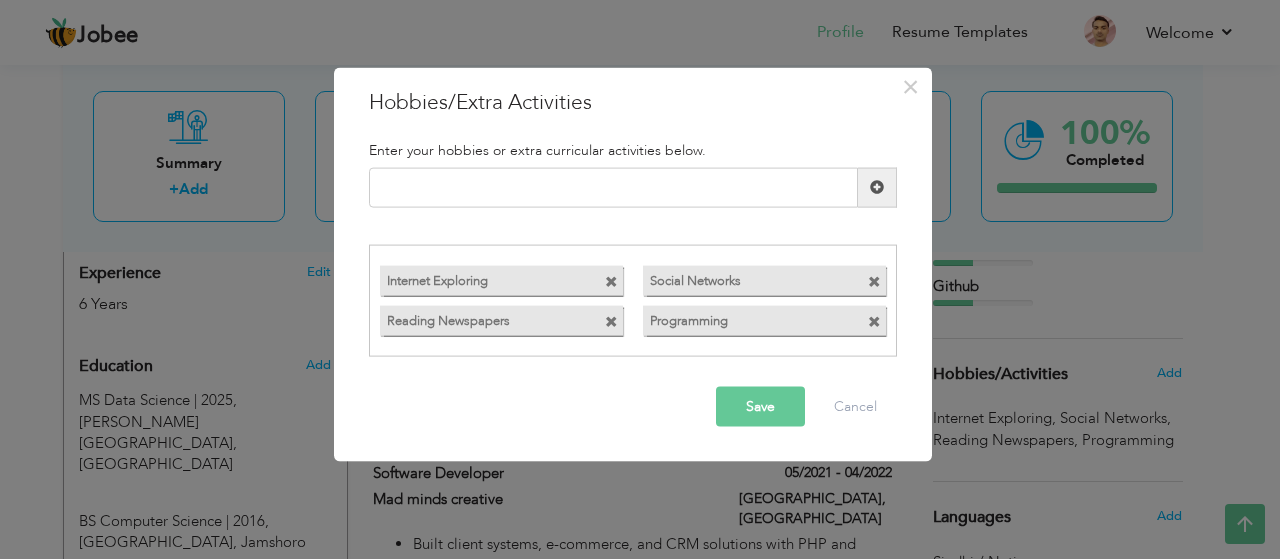 click at bounding box center [874, 322] 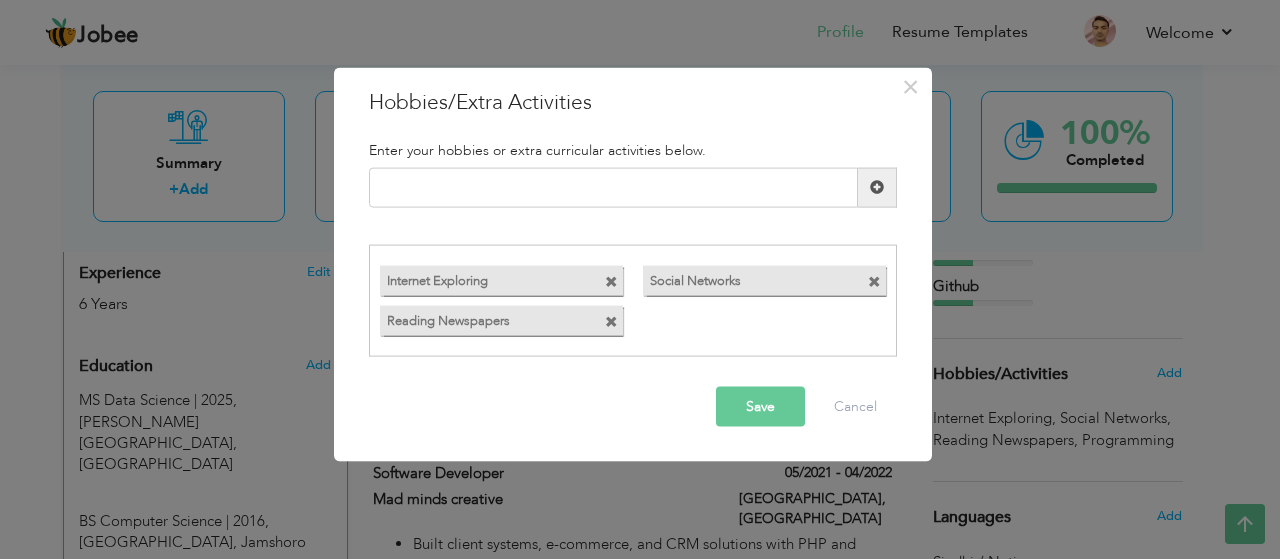 click at bounding box center (874, 282) 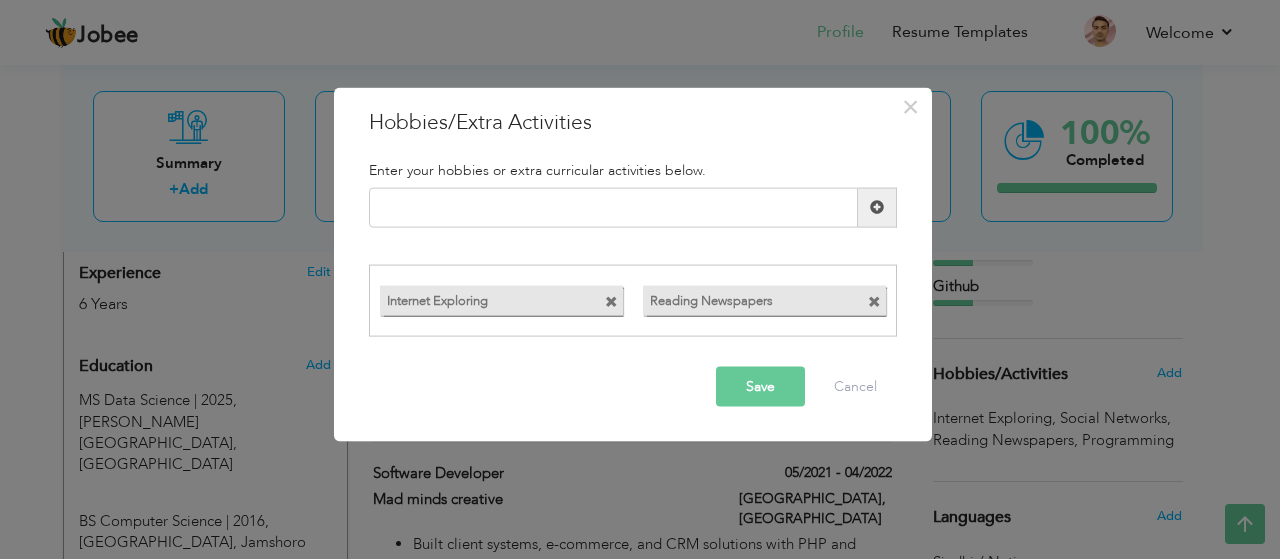 click at bounding box center [874, 302] 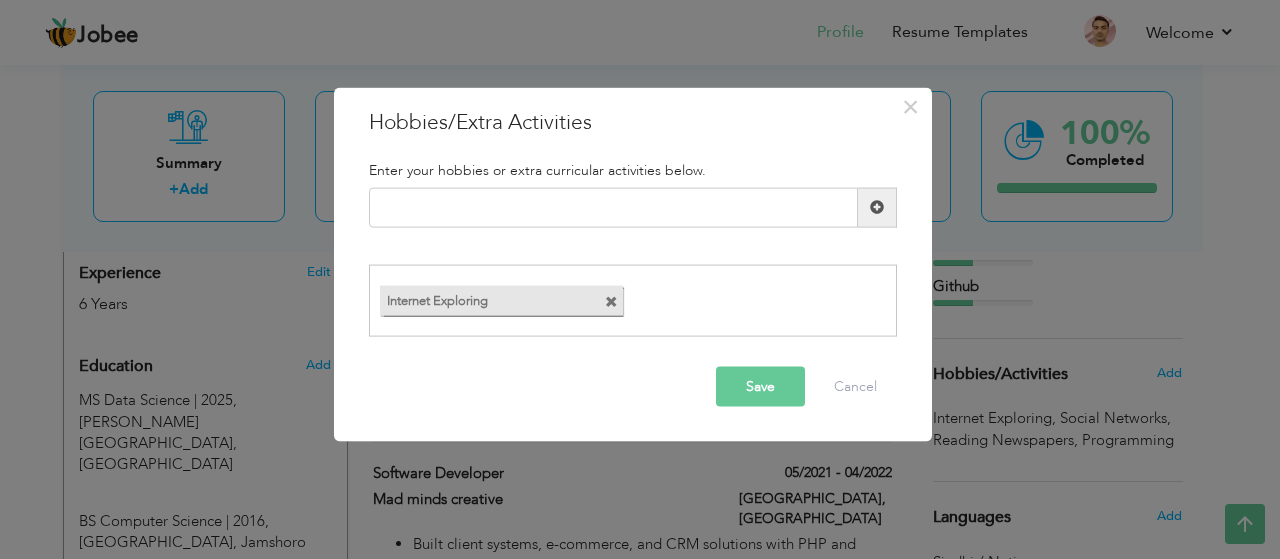 click at bounding box center (611, 302) 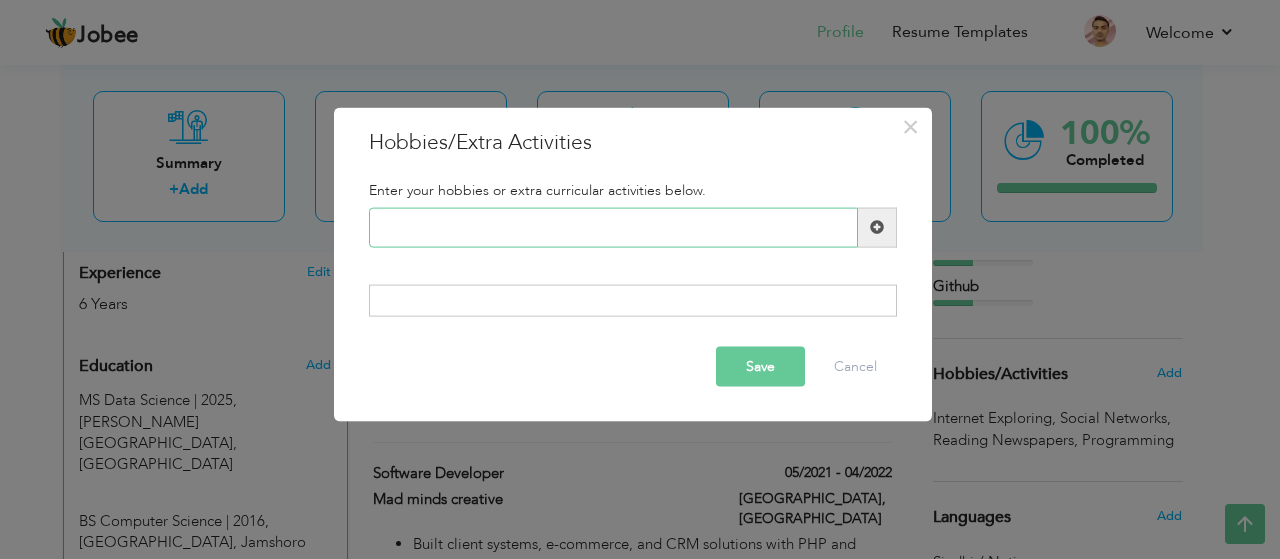 click at bounding box center [613, 227] 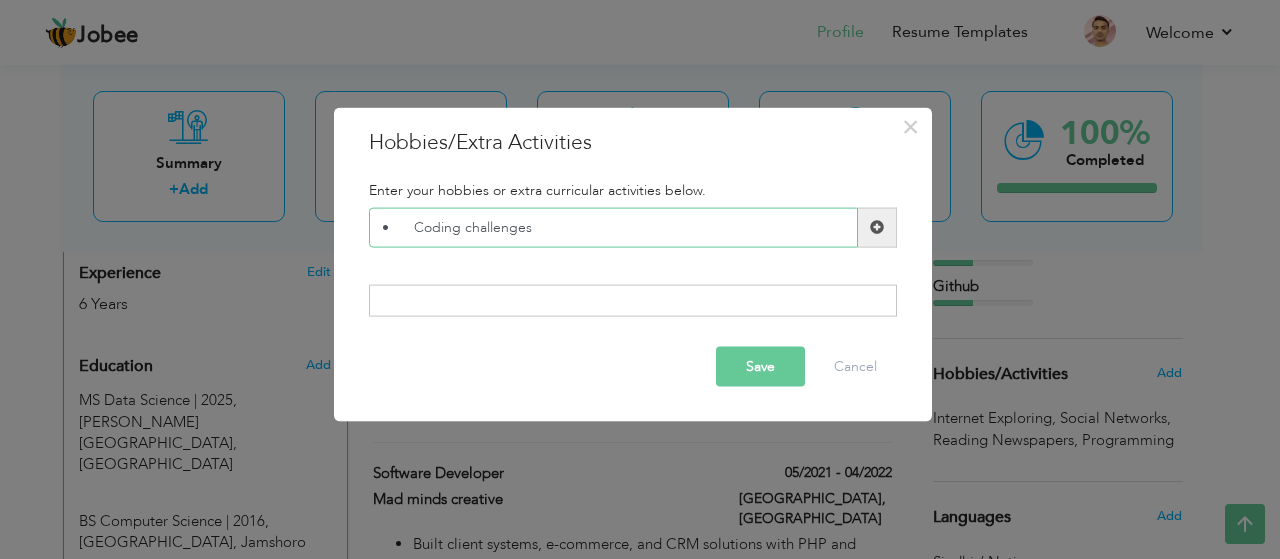 click on "•	Coding challenges" at bounding box center (613, 227) 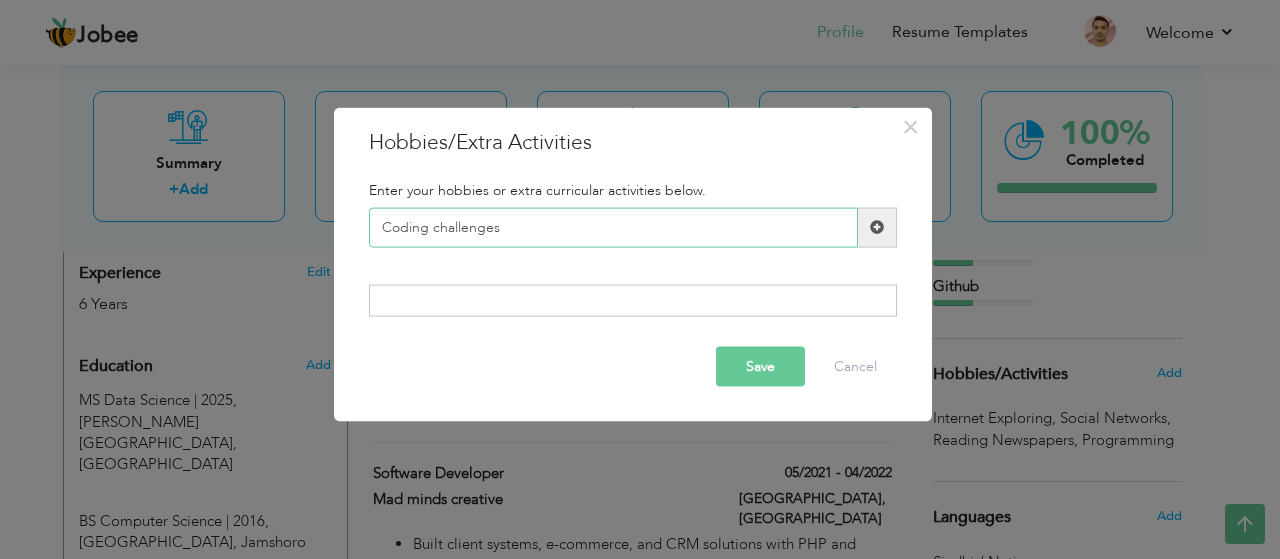 type on "Coding challenges" 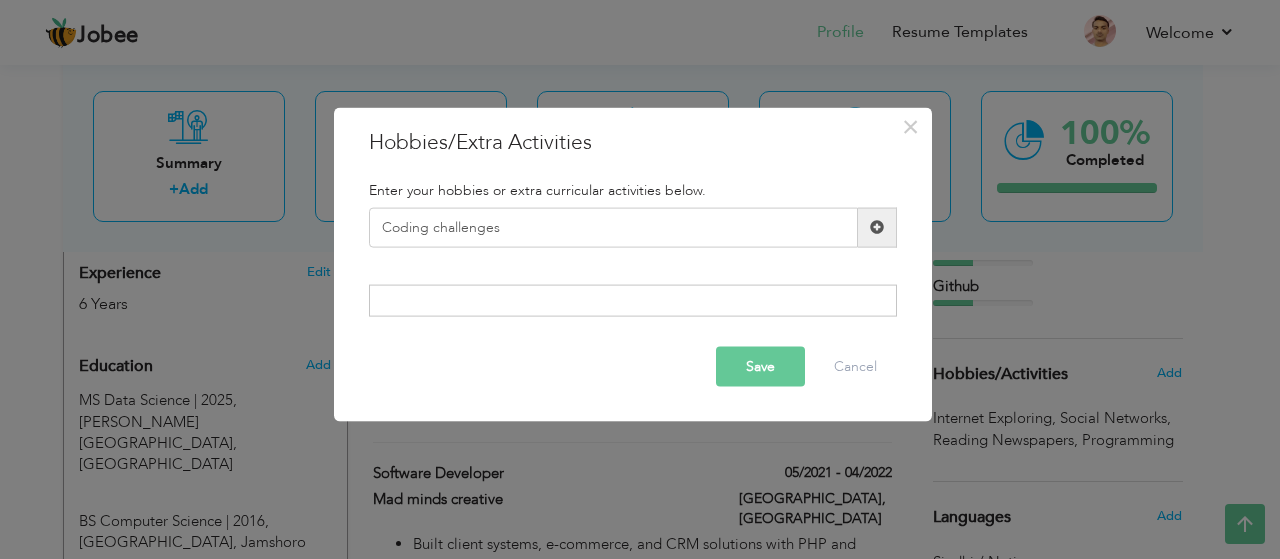 click at bounding box center (877, 227) 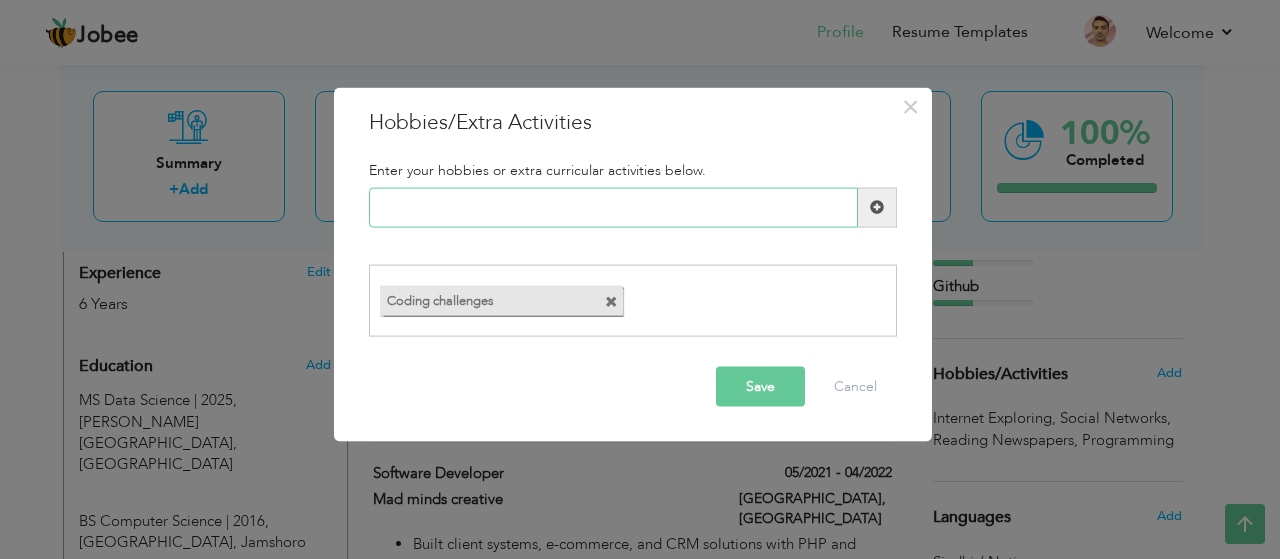 click at bounding box center [613, 207] 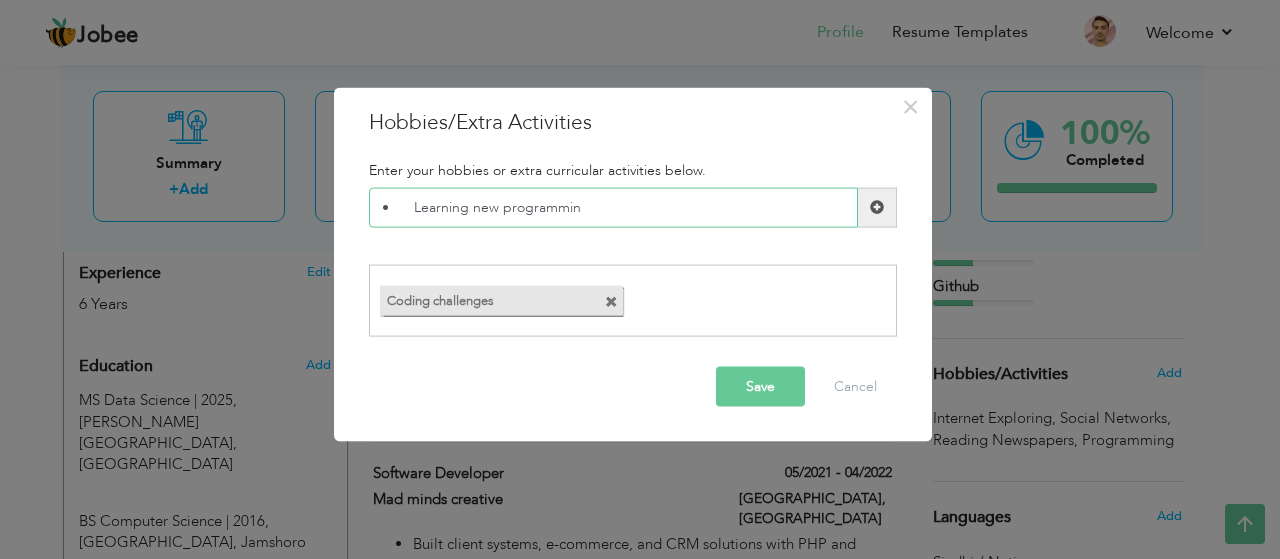 click on "•	Learning new programmin" at bounding box center (613, 207) 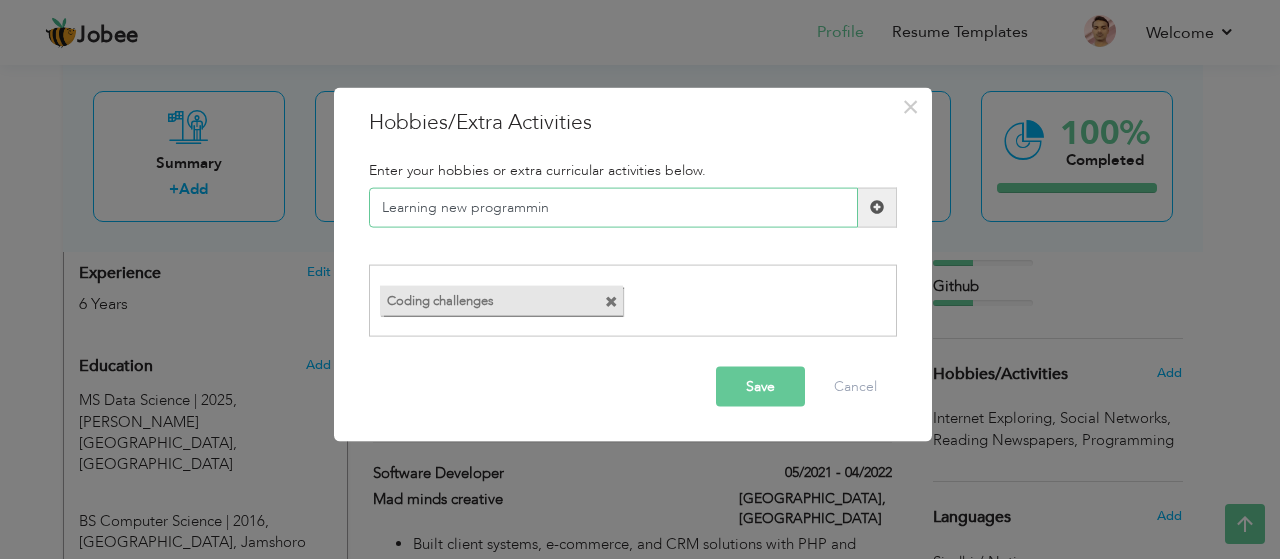 type on "Learning new programmin" 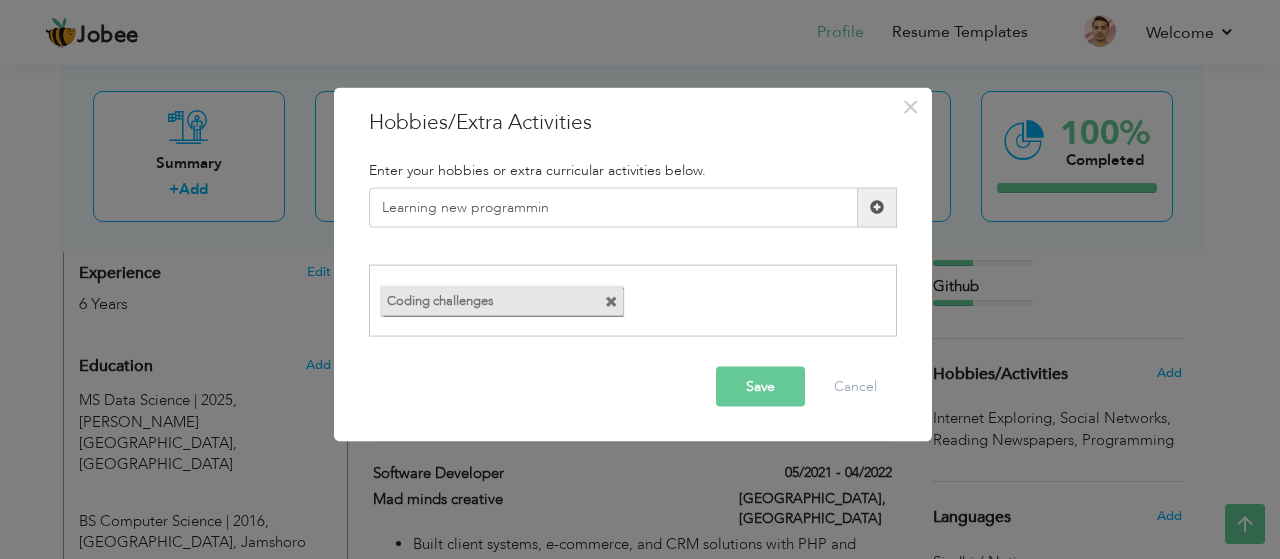 click at bounding box center [877, 207] 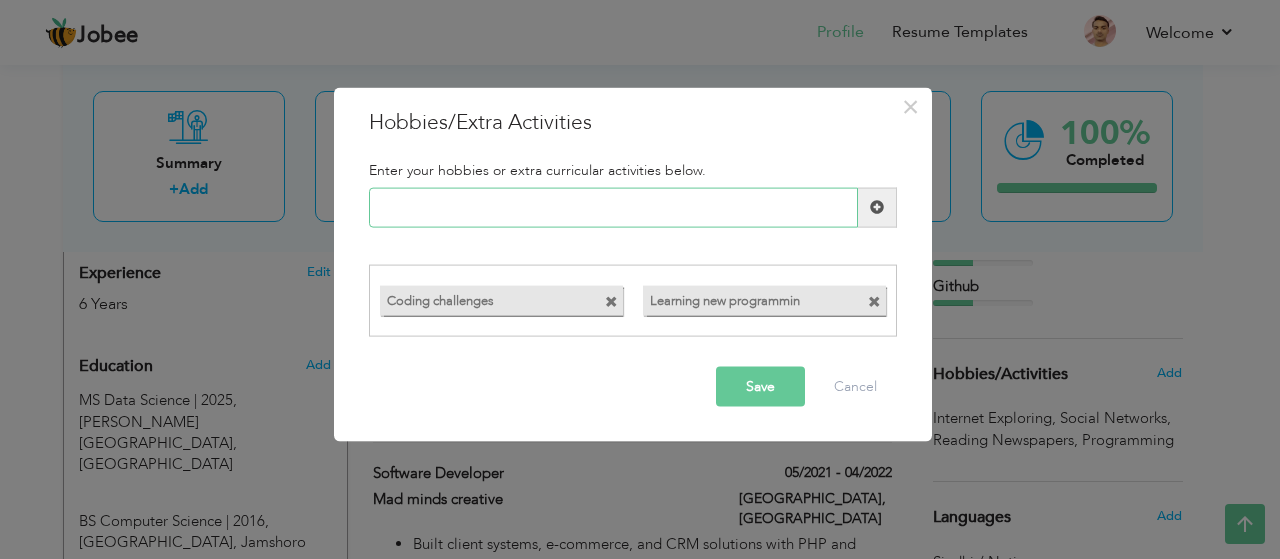 click at bounding box center [613, 207] 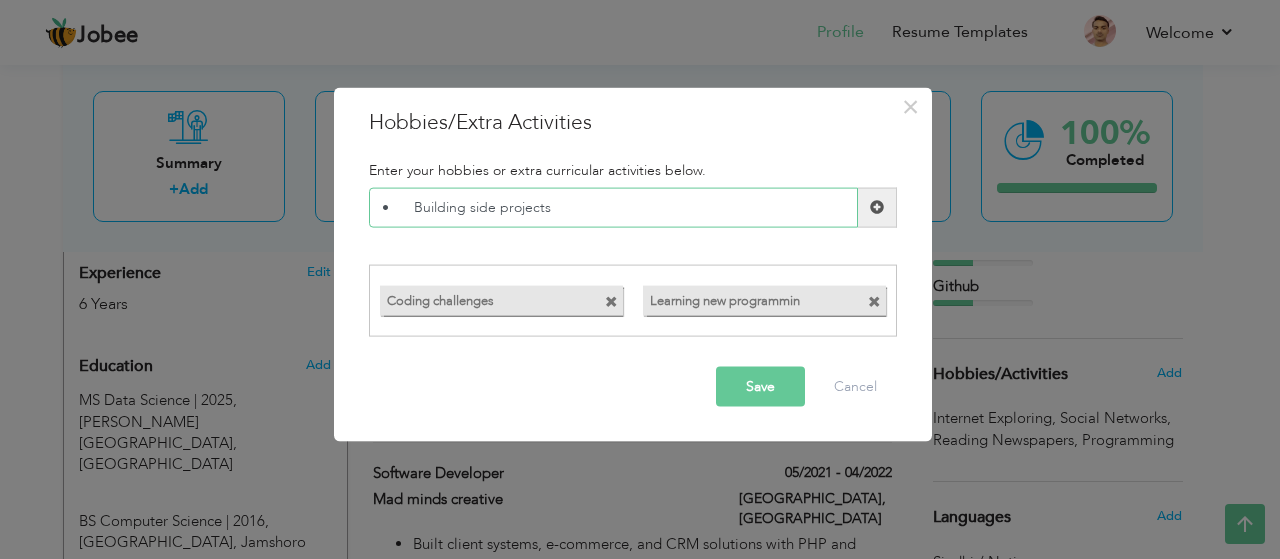click on "•	Building side projects" at bounding box center (613, 207) 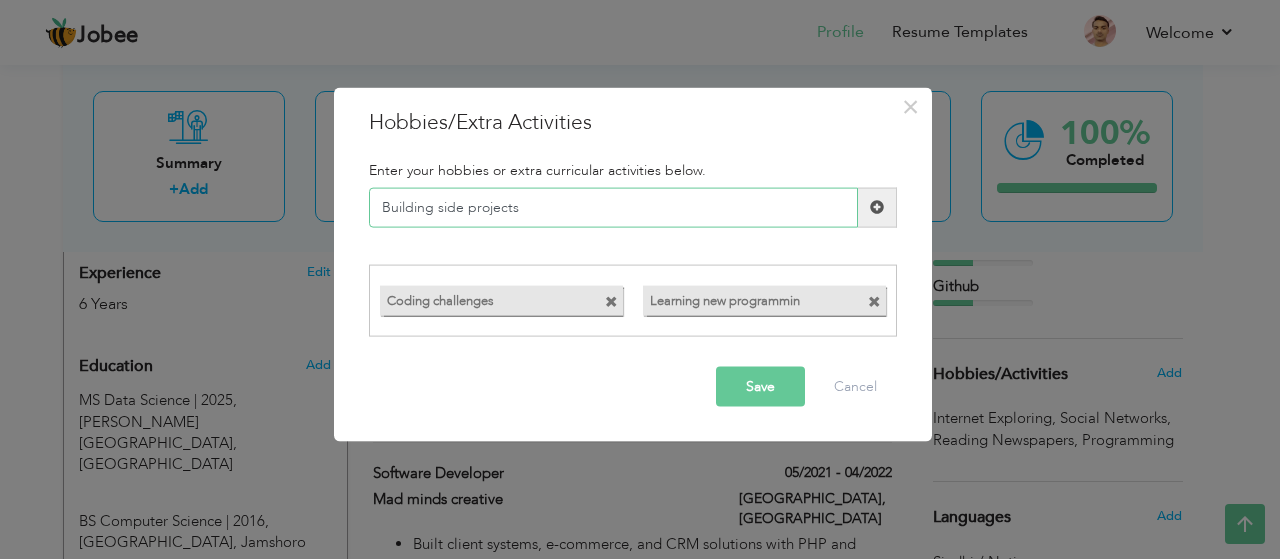 type on "Building side projects" 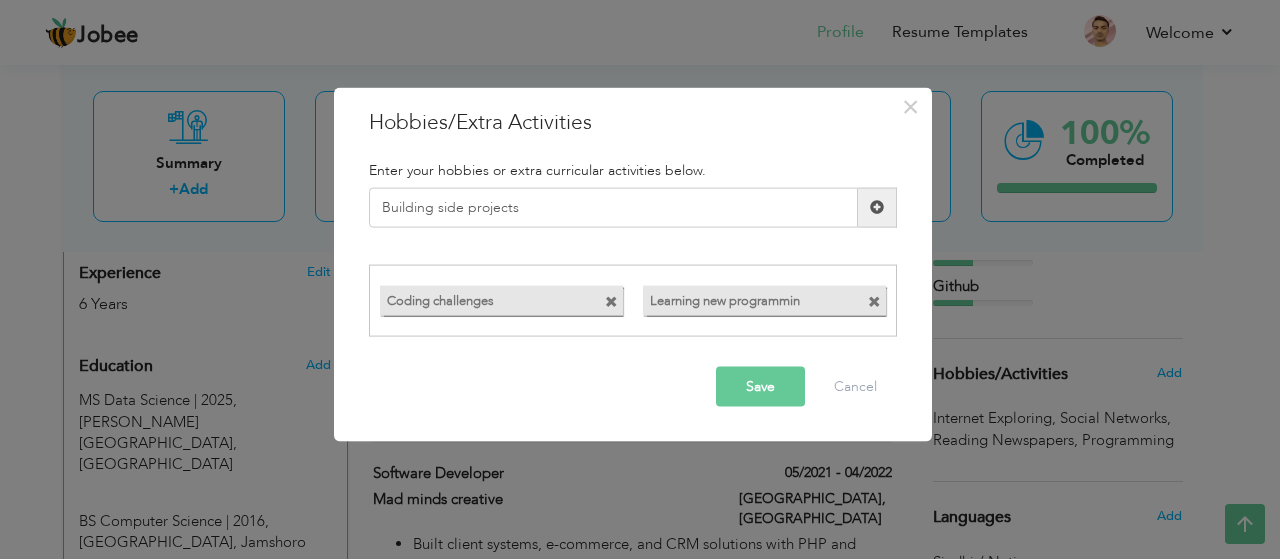click at bounding box center (877, 207) 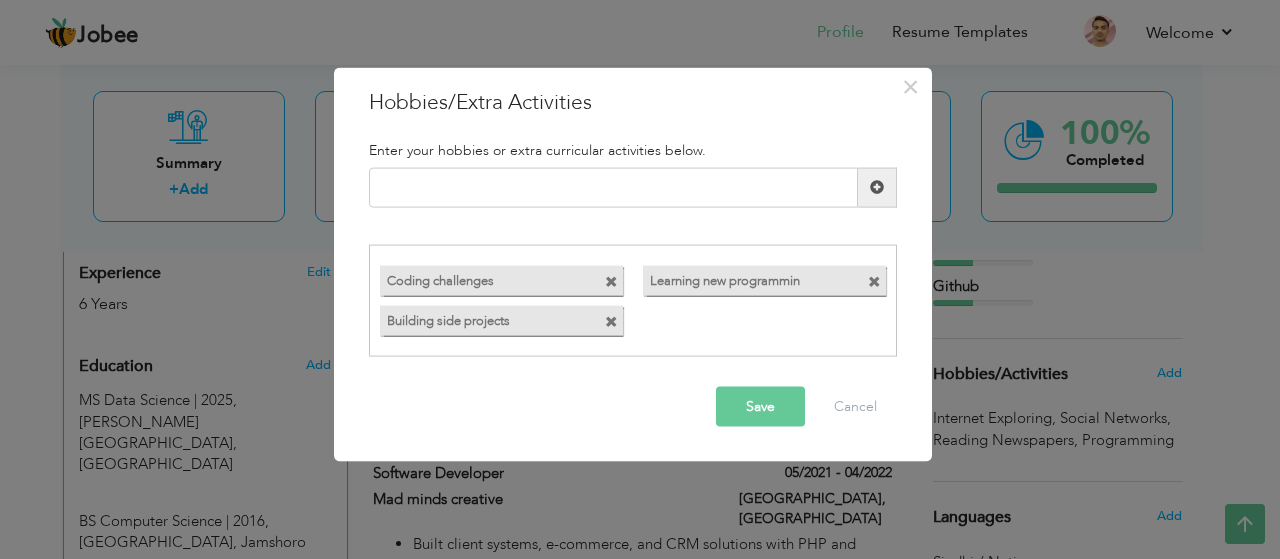 click on "Save" at bounding box center (760, 407) 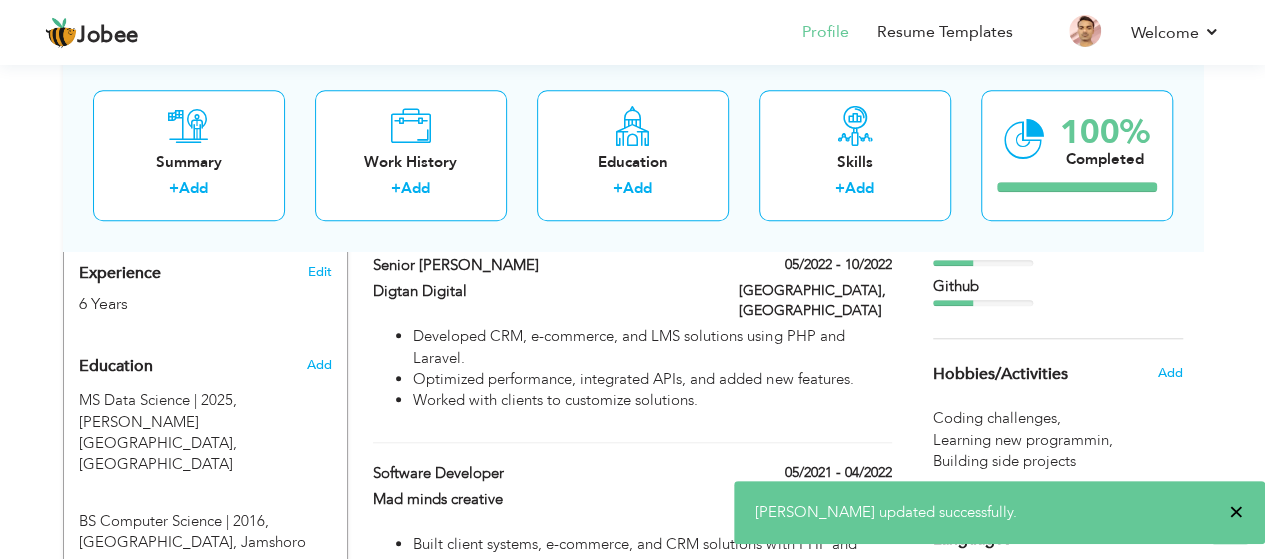 click on "×" at bounding box center [1236, 512] 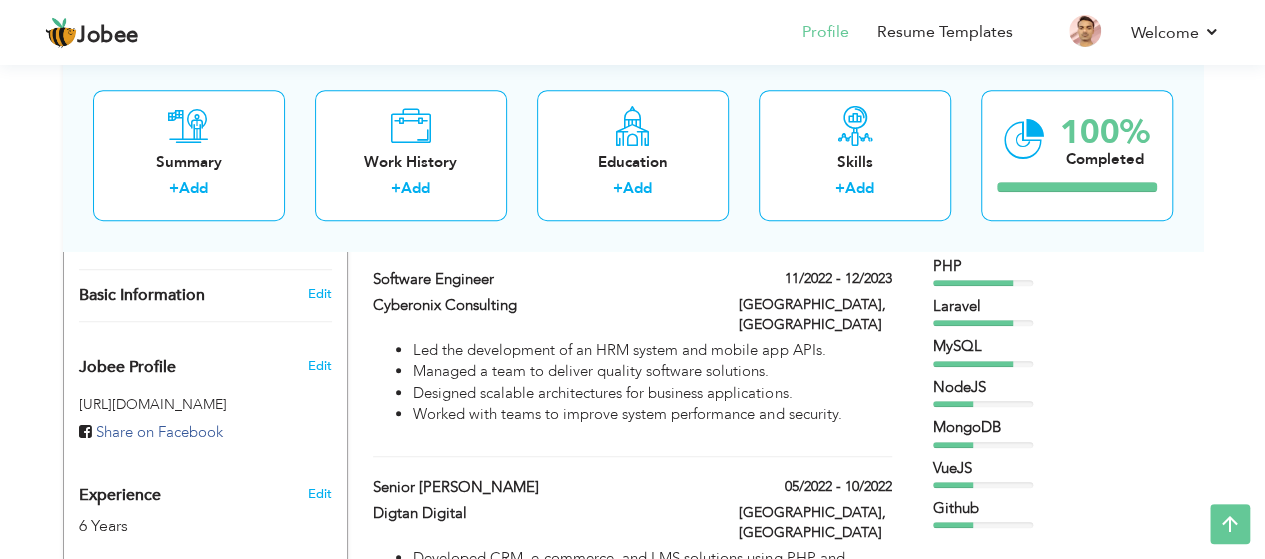 scroll, scrollTop: 534, scrollLeft: 0, axis: vertical 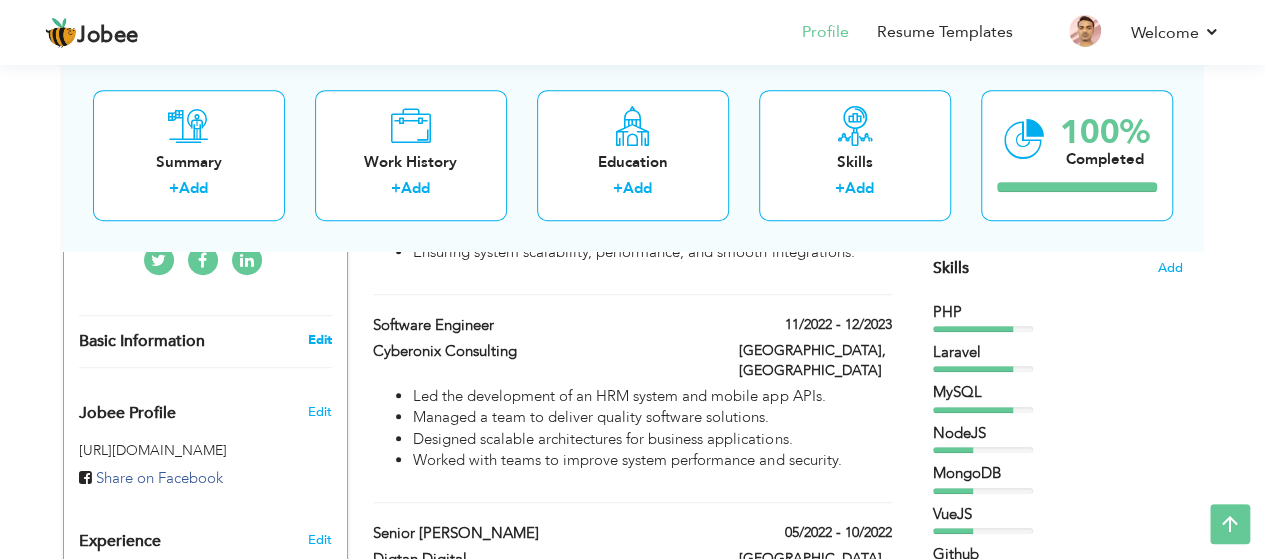 click on "Edit" at bounding box center (319, 340) 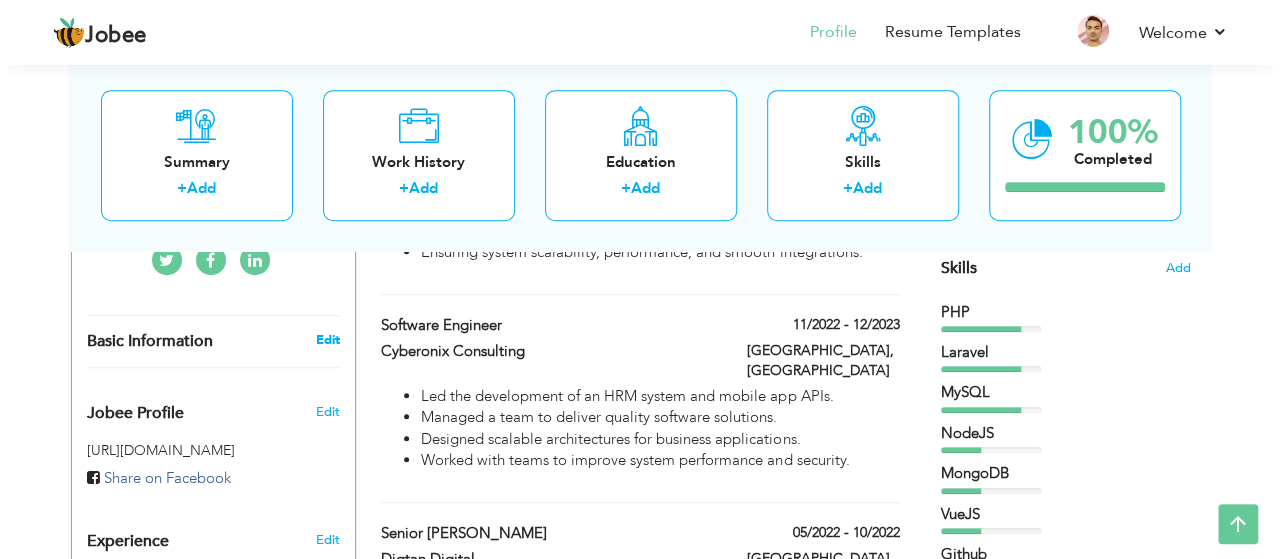 type on "AMAR" 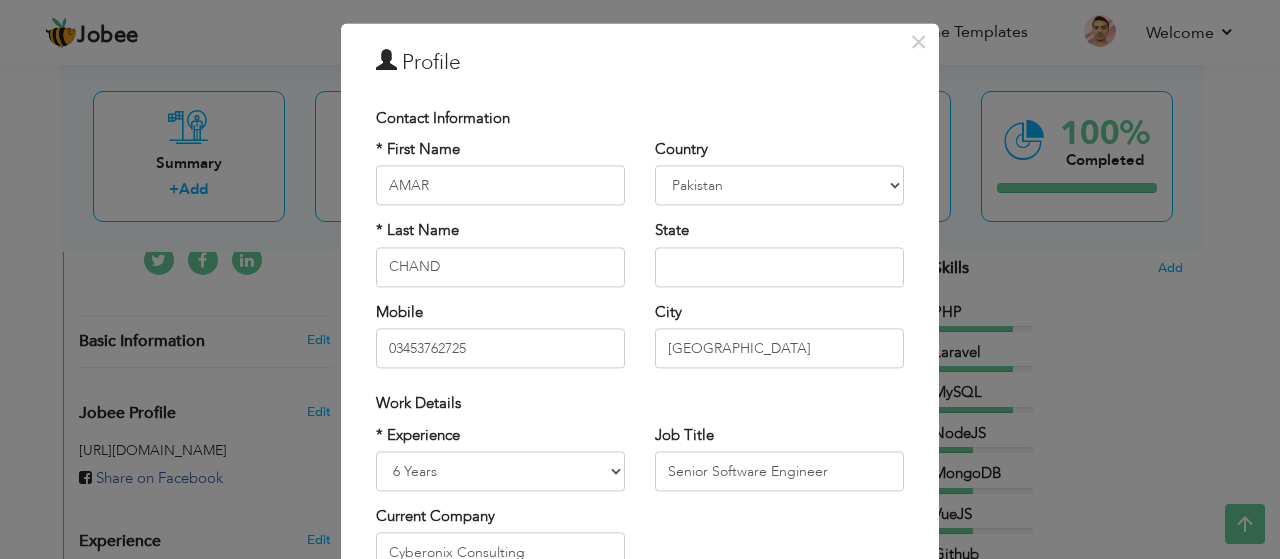 scroll, scrollTop: 63, scrollLeft: 0, axis: vertical 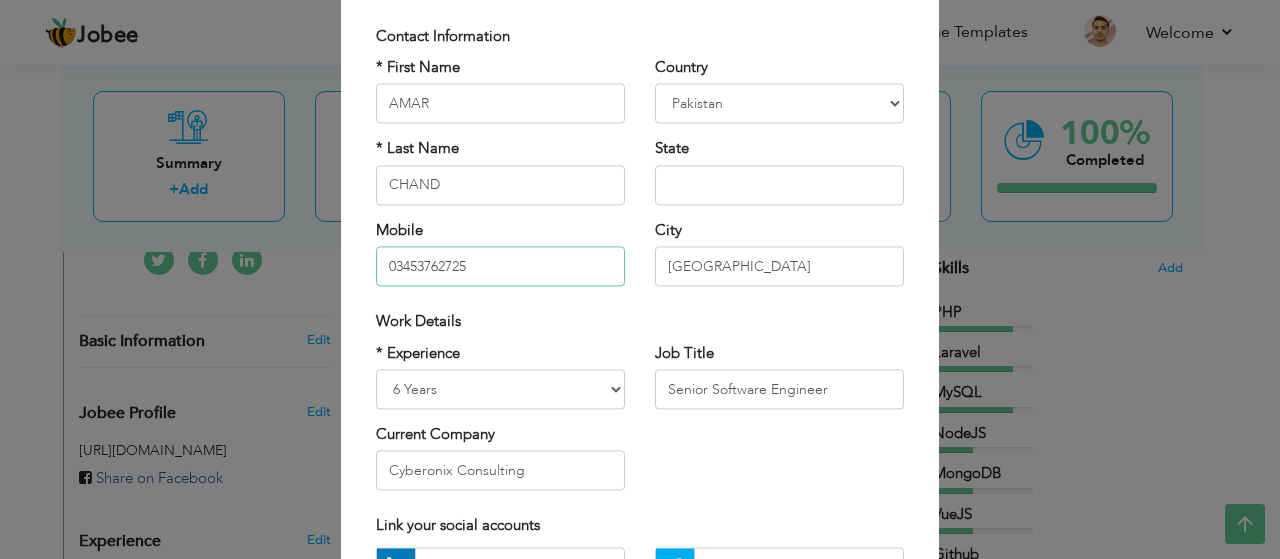click on "03453762725" at bounding box center (500, 267) 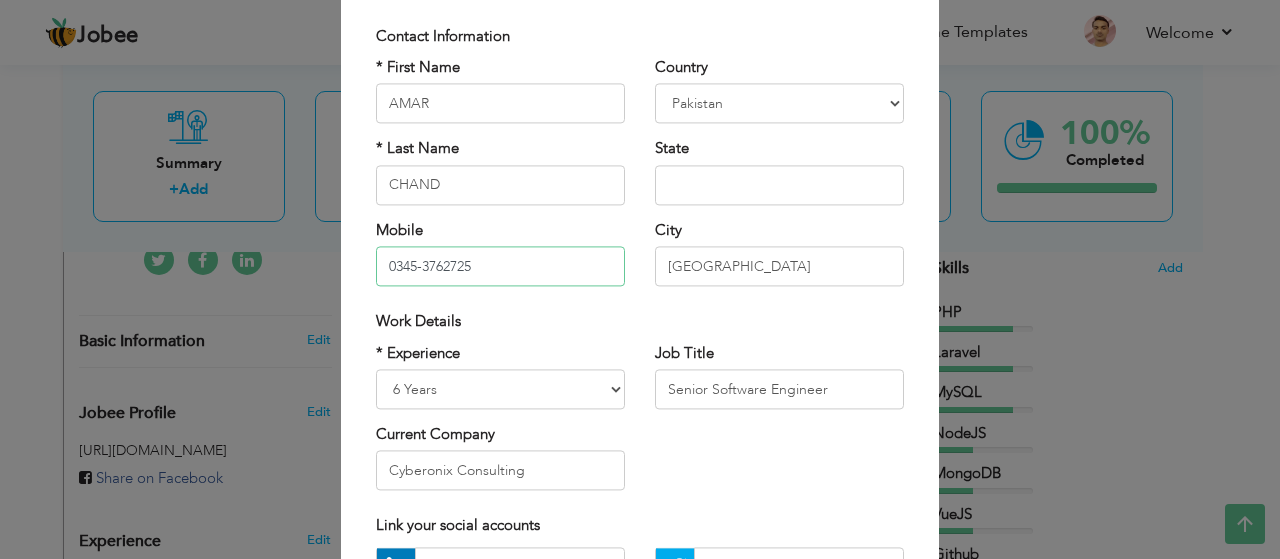 type on "0345-3762725" 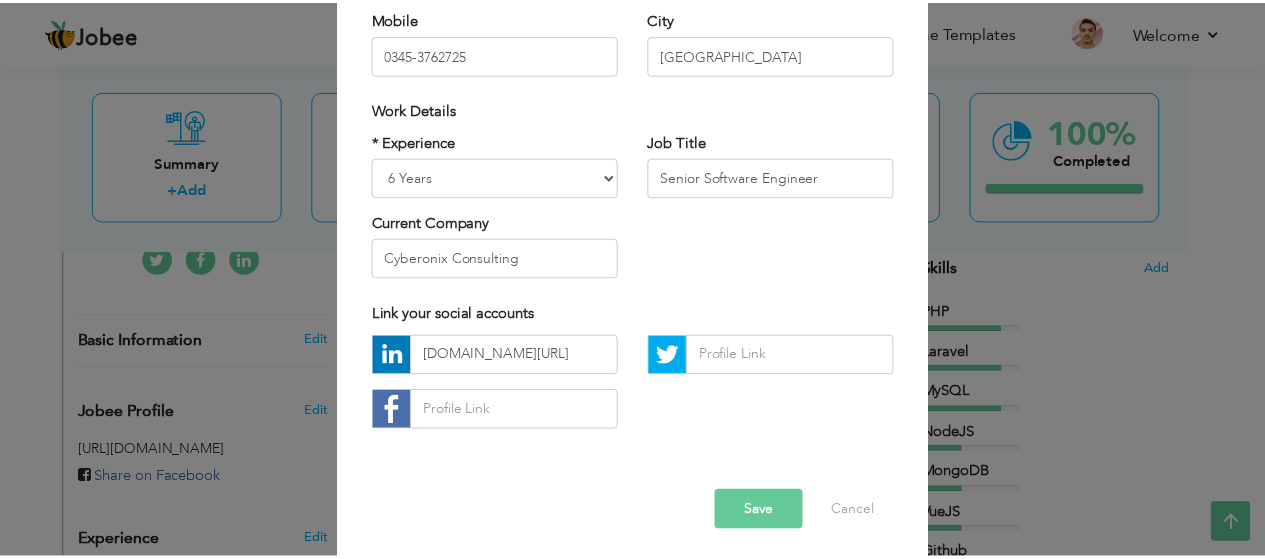 scroll, scrollTop: 334, scrollLeft: 0, axis: vertical 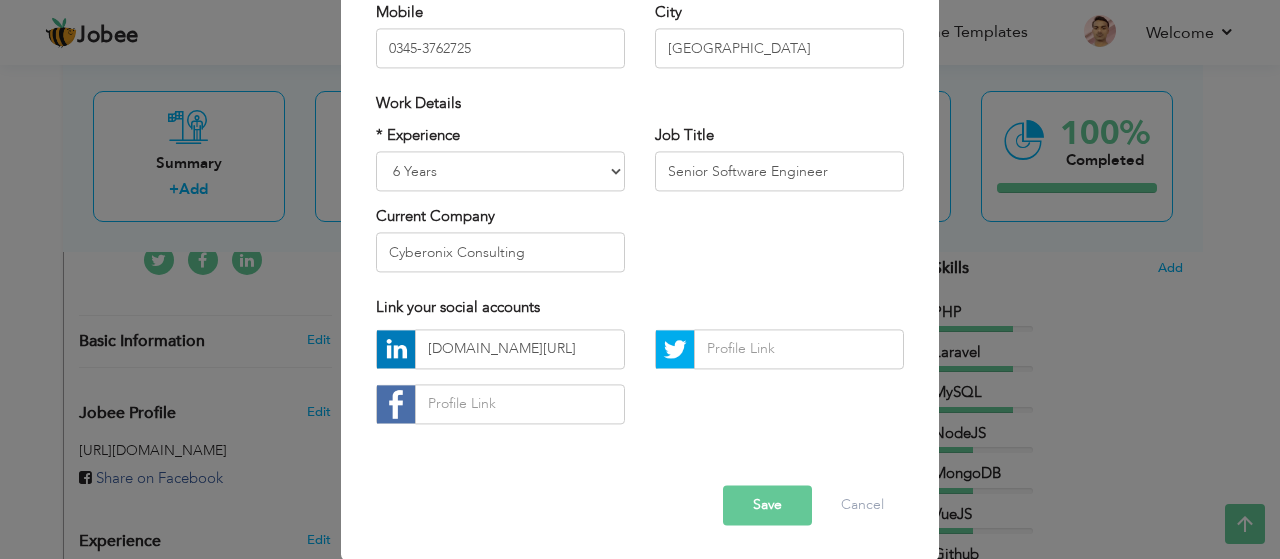 click on "Save" at bounding box center (767, 505) 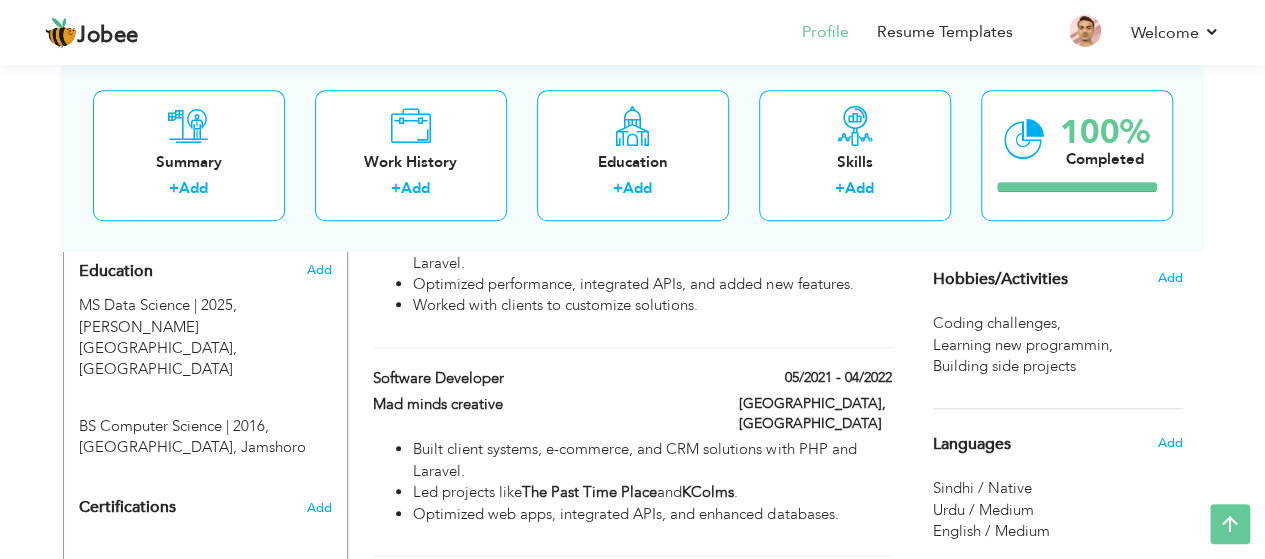 scroll, scrollTop: 888, scrollLeft: 0, axis: vertical 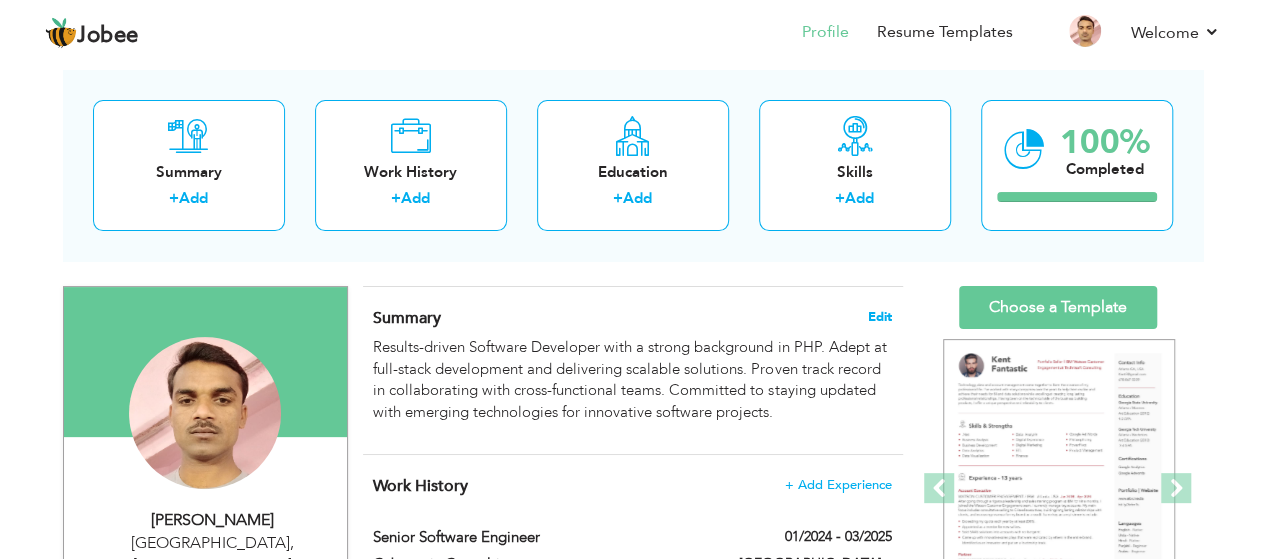 click on "Edit" at bounding box center (880, 317) 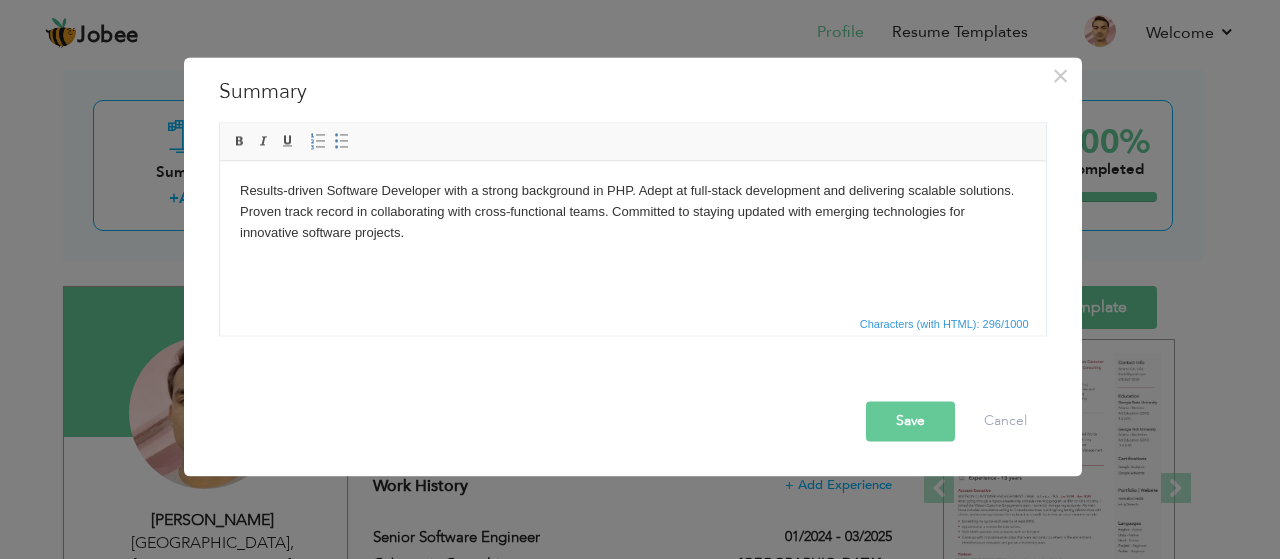 click on "Results-driven Software Developer with a strong background in PHP. Adept at full-stack development and delivering scalable solutions. Proven track record in collaborating with cross-functional teams. Committed to staying updated with emerging technologies for innovative software projects." at bounding box center [632, 211] 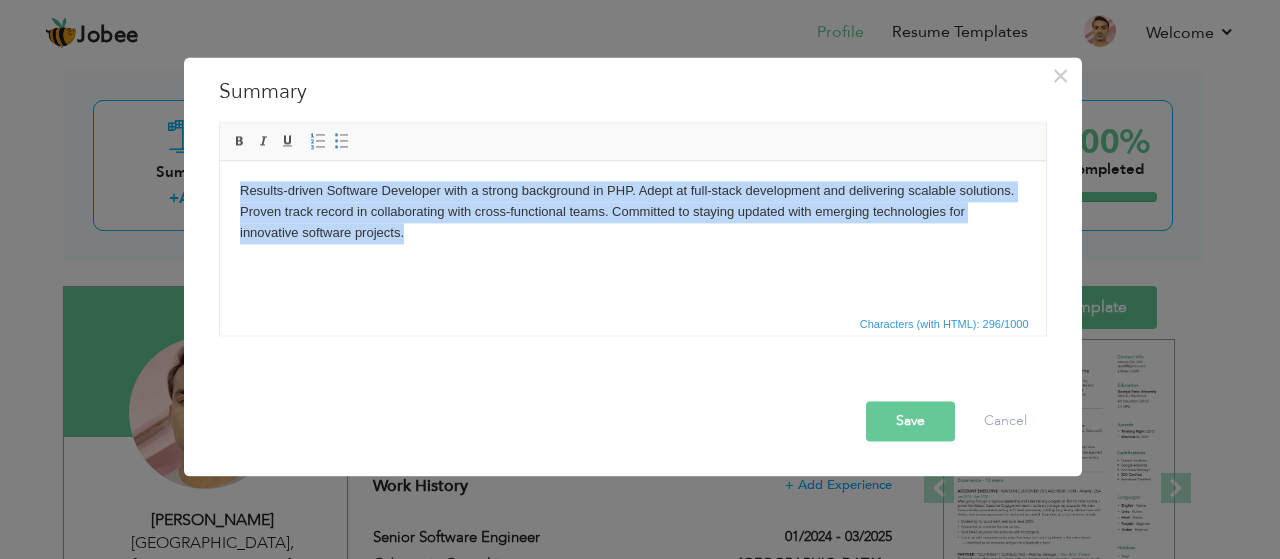 click on "Results-driven Software Developer with a strong background in PHP. Adept at full-stack development and delivering scalable solutions. Proven track record in collaborating with cross-functional teams. Committed to staying updated with emerging technologies for innovative software projects." at bounding box center (632, 211) 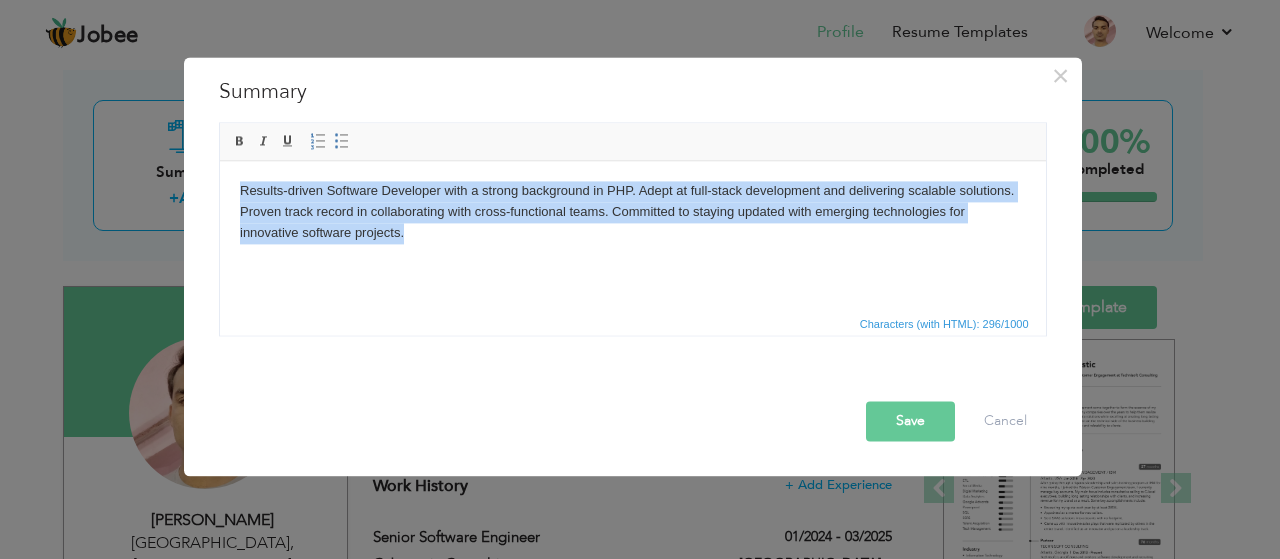 click on "Results-driven Software Developer with a strong background in PHP. Adept at full-stack development and delivering scalable solutions. Proven track record in collaborating with cross-functional teams. Committed to staying updated with emerging technologies for innovative software projects." at bounding box center [632, 211] 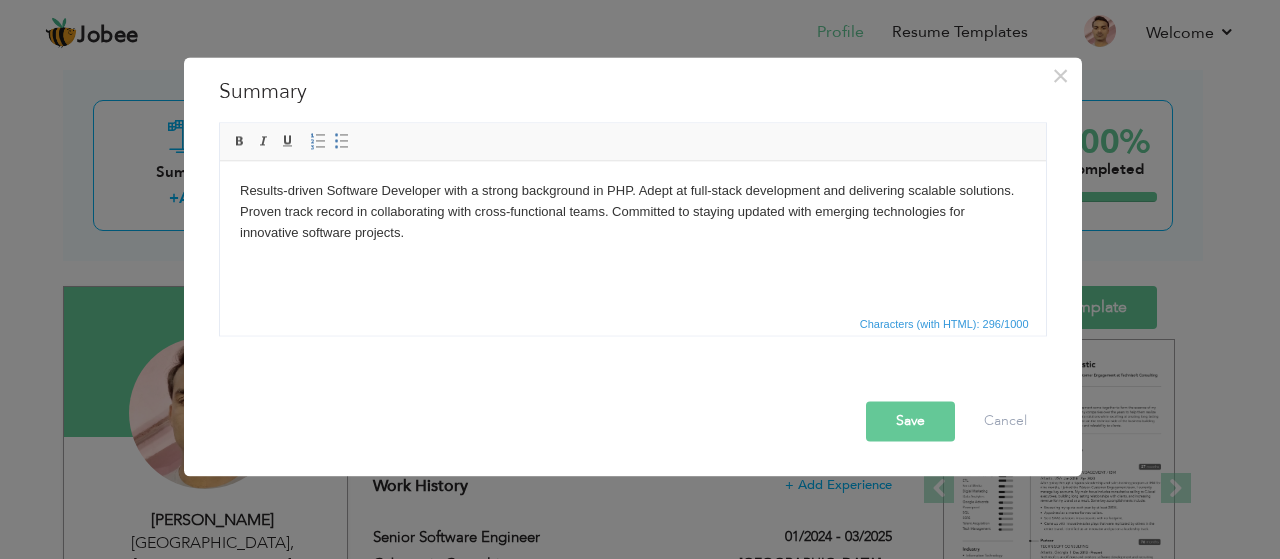 type 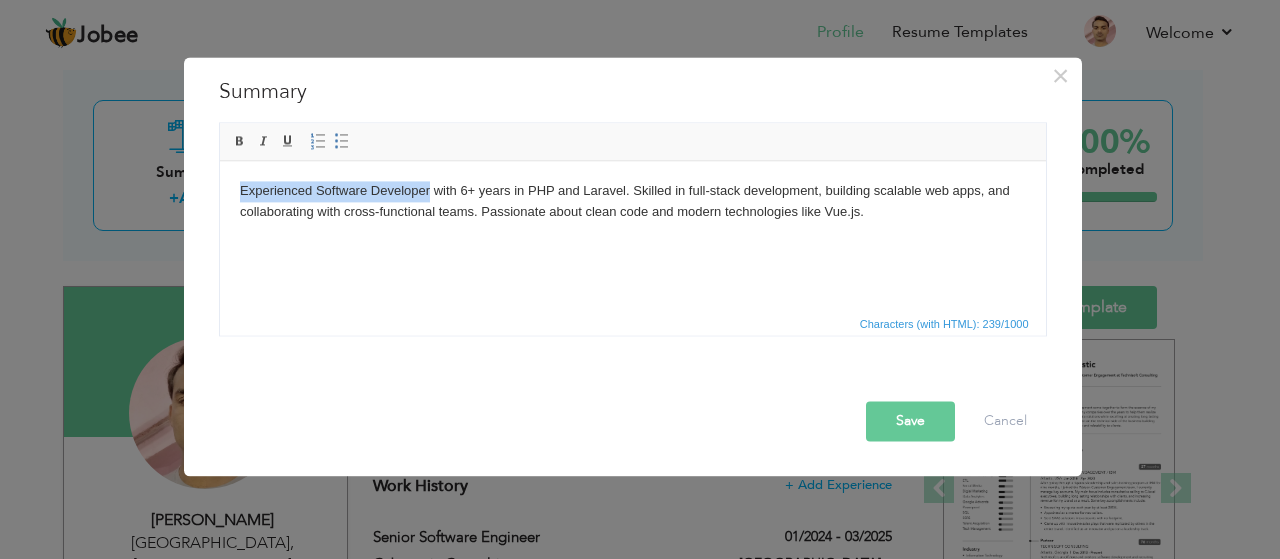 drag, startPoint x: 429, startPoint y: 187, endPoint x: 239, endPoint y: 188, distance: 190.00262 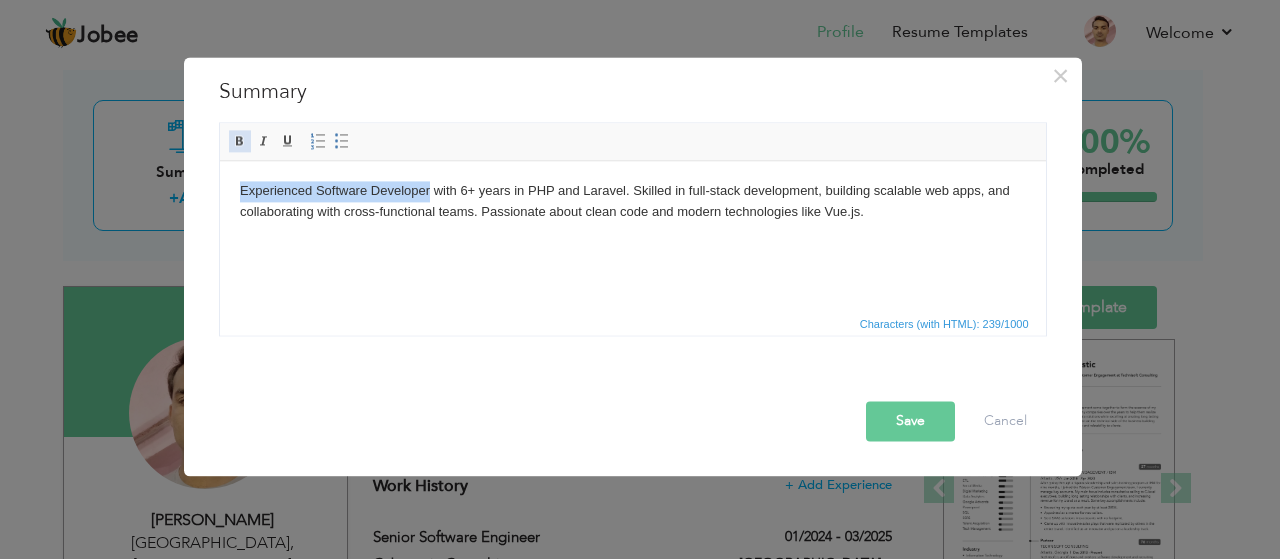 click at bounding box center [240, 141] 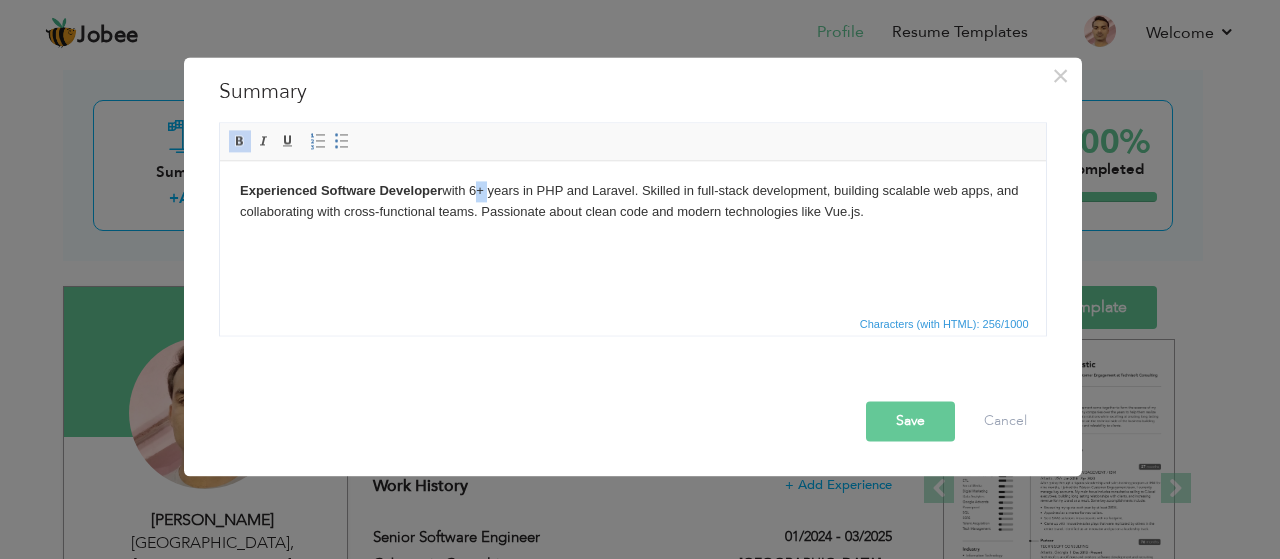 drag, startPoint x: 490, startPoint y: 192, endPoint x: 476, endPoint y: 191, distance: 14.035668 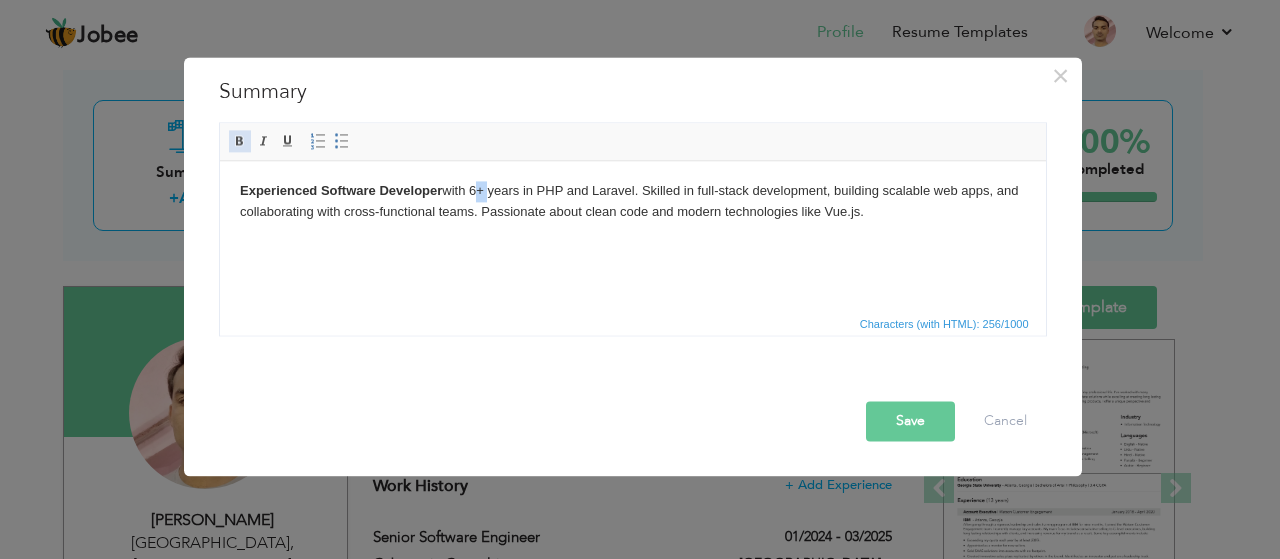 click at bounding box center [240, 141] 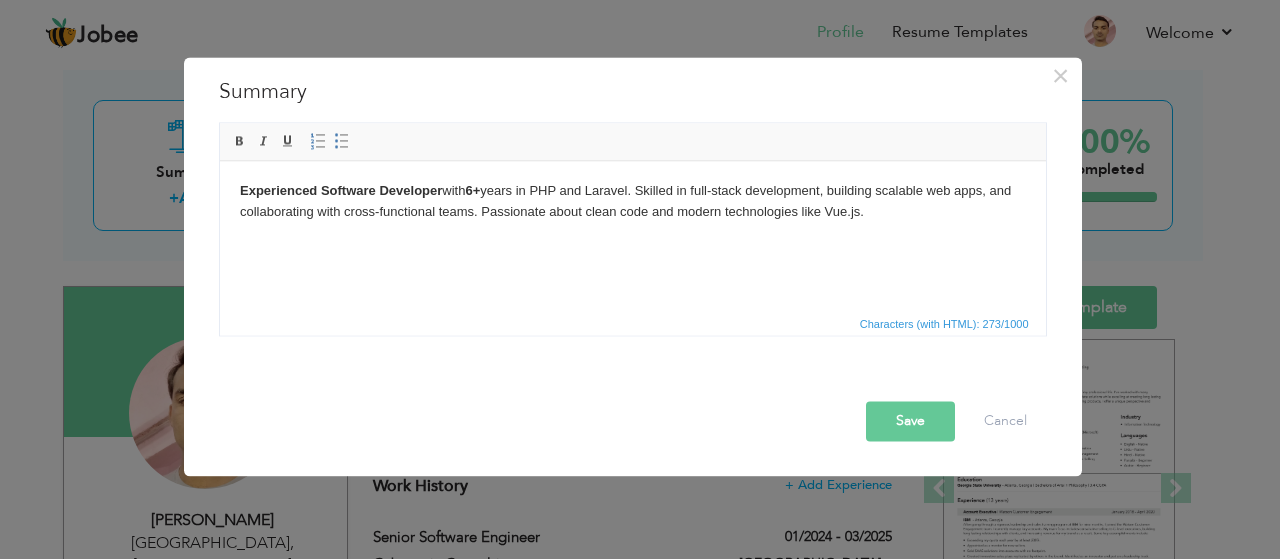 click on "Experienced Software Developer  with  6+  years in PHP and Laravel. Skilled in full-stack development, building scalable web apps, and collaborating with cross-functional teams. Passionate about clean code and modern technologies like Vue.js." at bounding box center (632, 201) 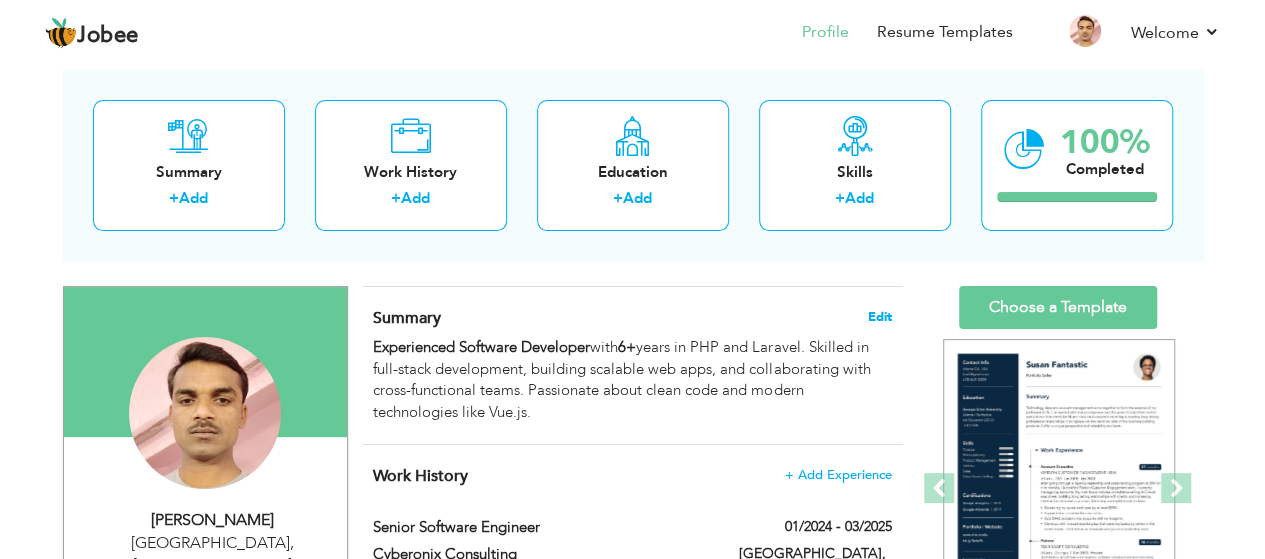 click on "Edit" at bounding box center (880, 317) 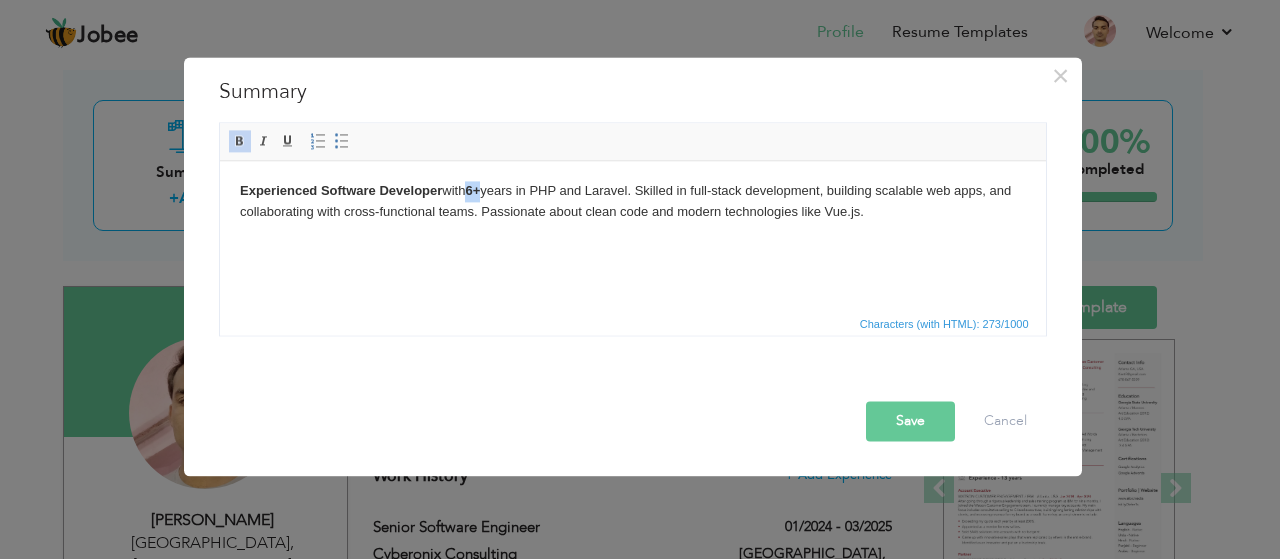 drag, startPoint x: 489, startPoint y: 190, endPoint x: 476, endPoint y: 188, distance: 13.152946 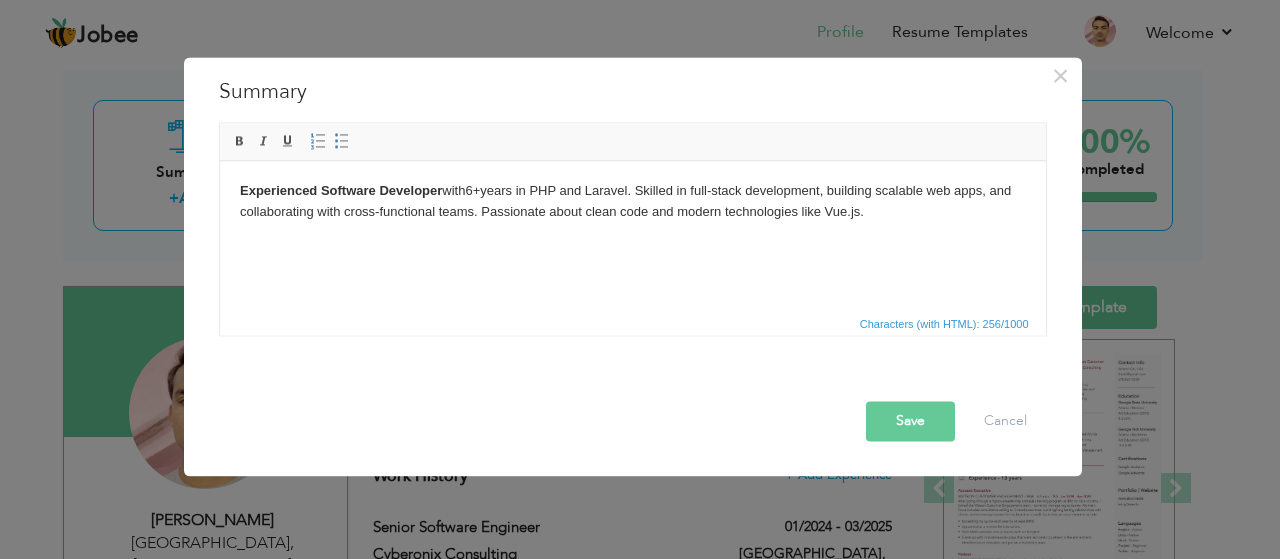 click on "Save" at bounding box center [910, 421] 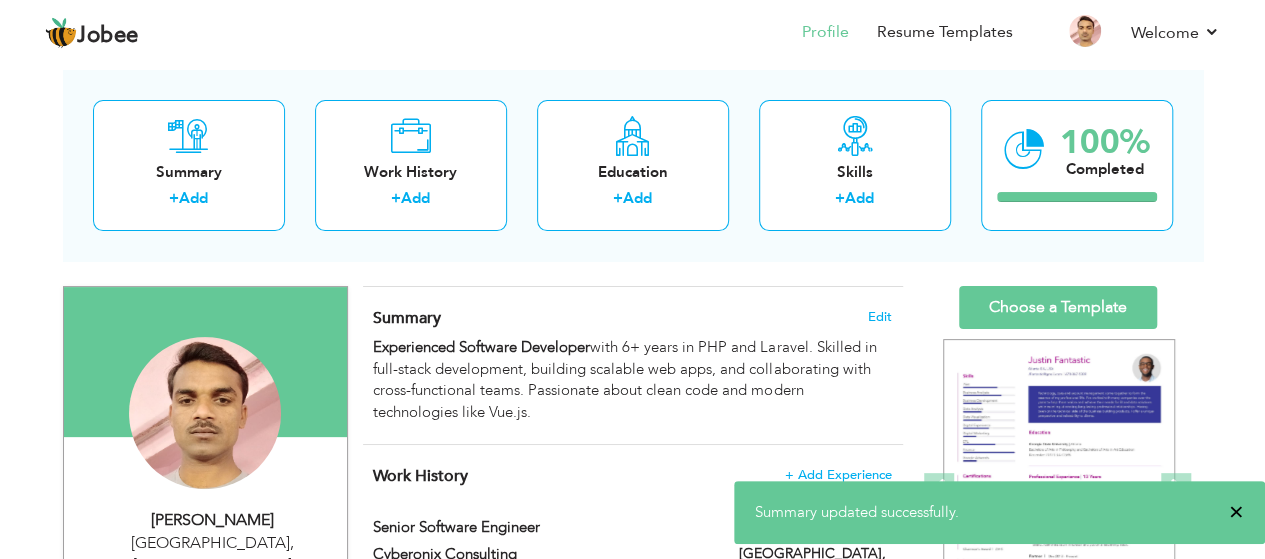 click on "×" at bounding box center [1236, 512] 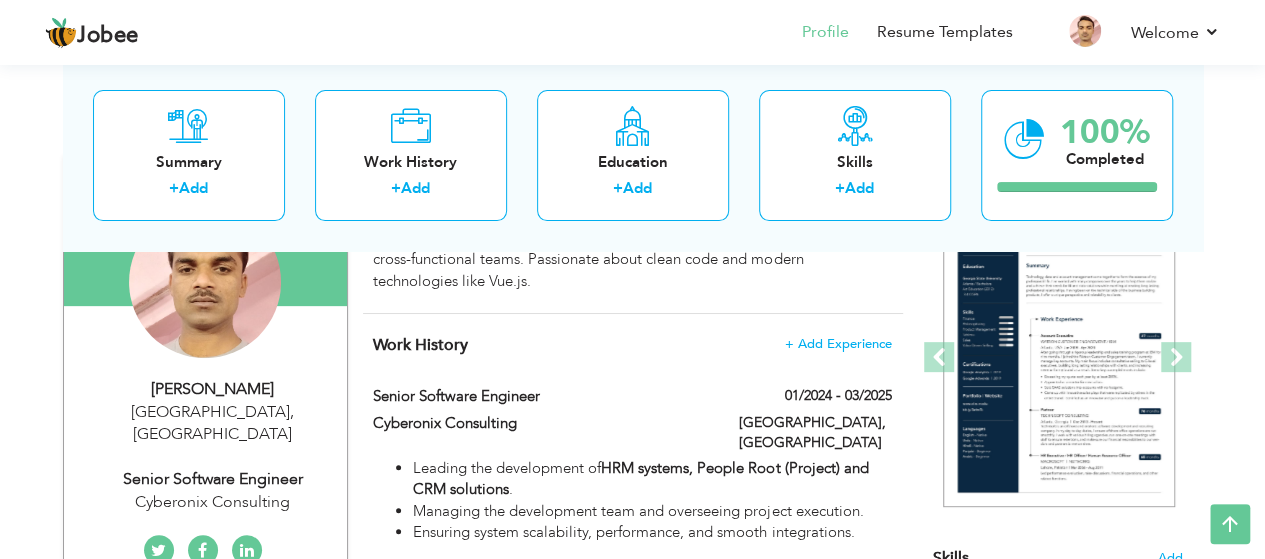 scroll, scrollTop: 234, scrollLeft: 0, axis: vertical 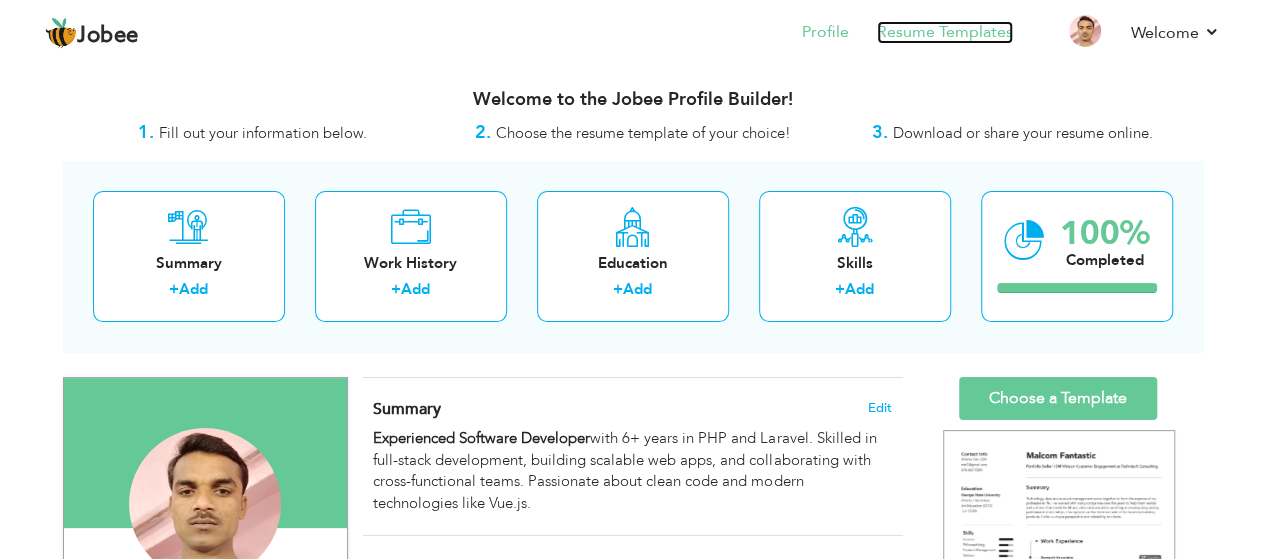 click on "Resume Templates" at bounding box center [945, 32] 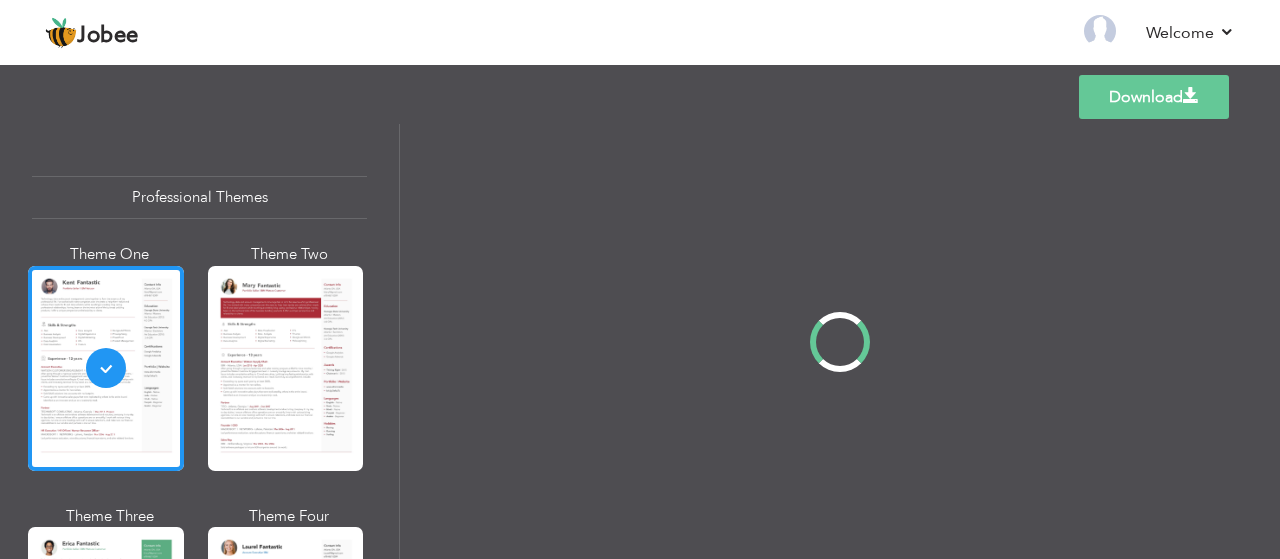scroll, scrollTop: 0, scrollLeft: 0, axis: both 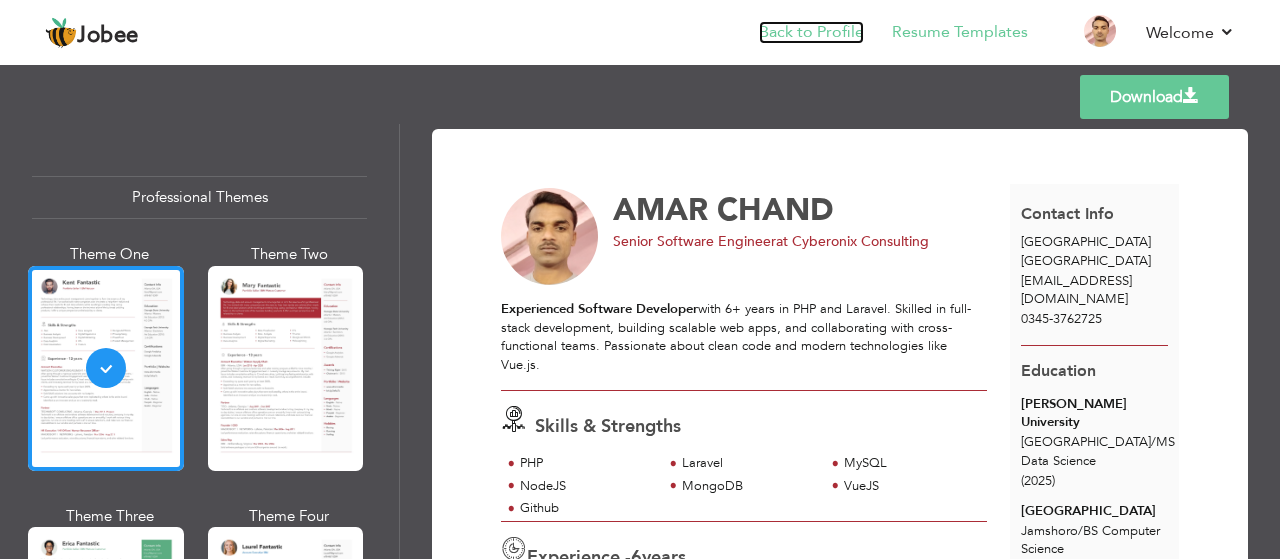 click on "Back to Profile" at bounding box center (811, 32) 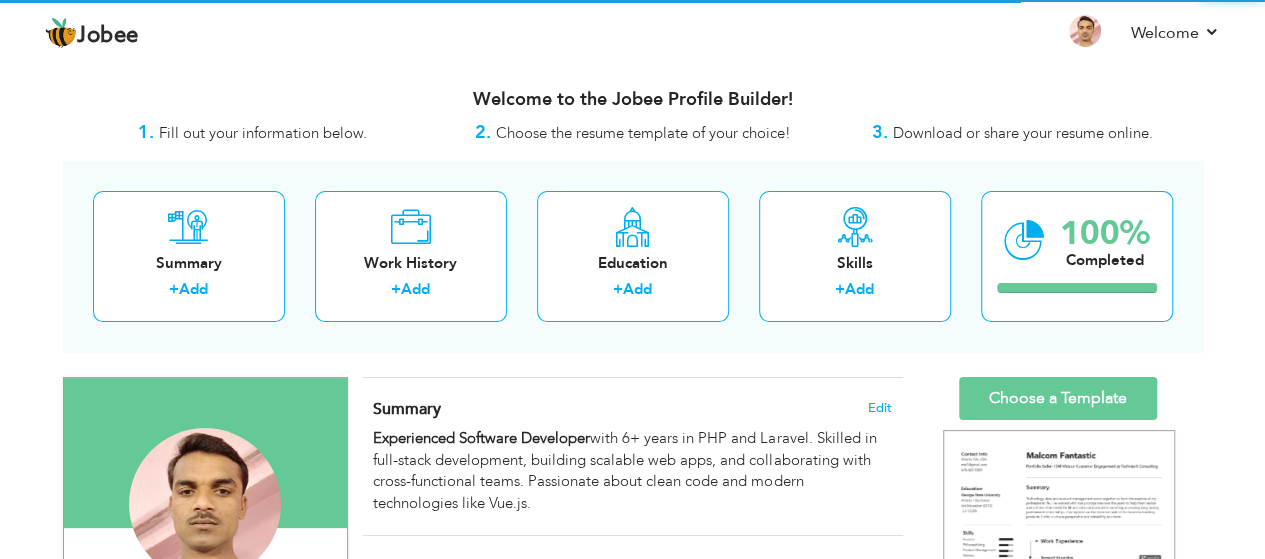 scroll, scrollTop: 0, scrollLeft: 0, axis: both 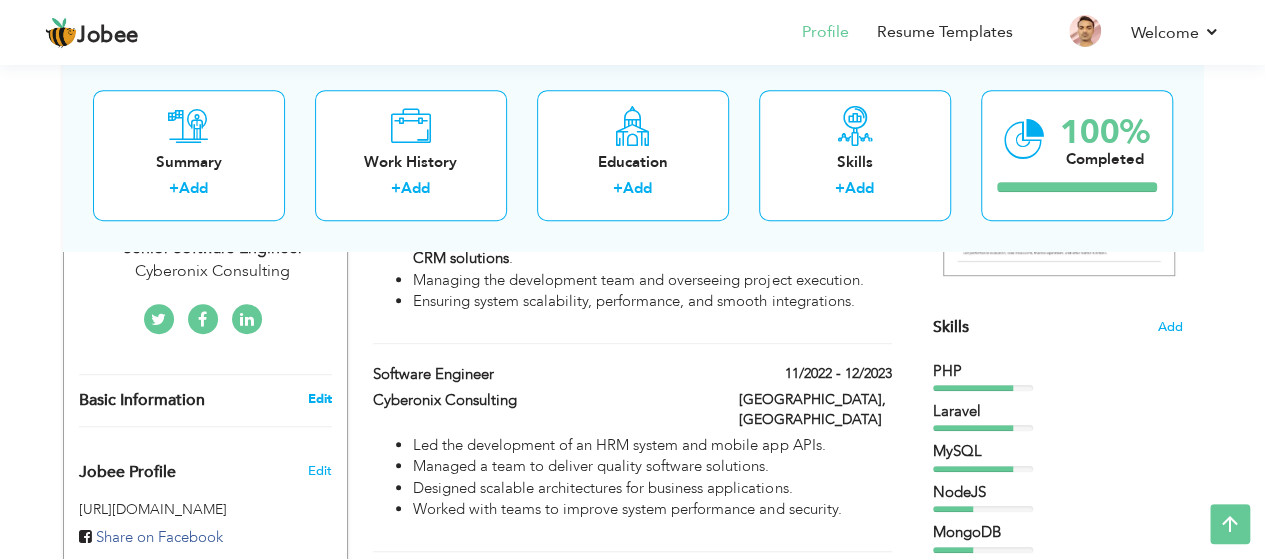 click on "Edit" at bounding box center [319, 399] 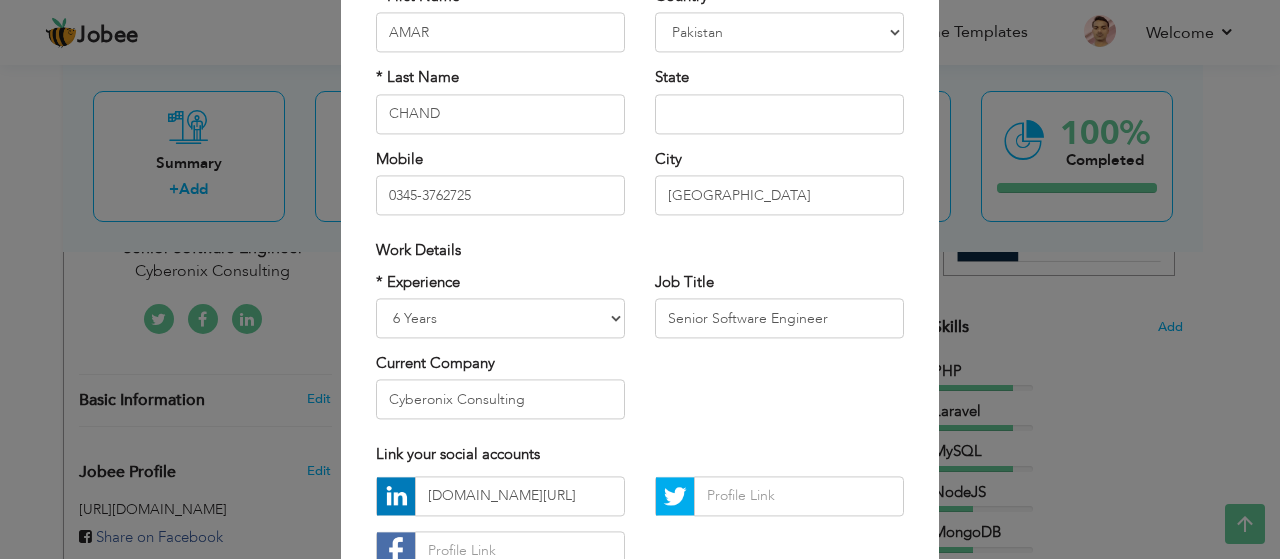 scroll, scrollTop: 196, scrollLeft: 0, axis: vertical 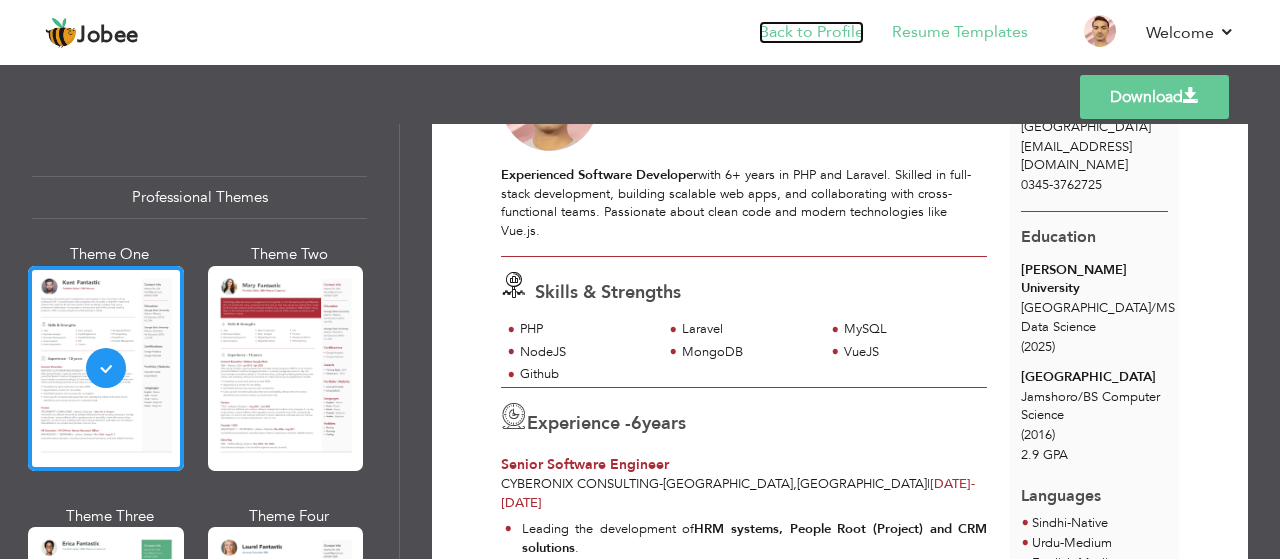 click on "Back to Profile" at bounding box center [811, 32] 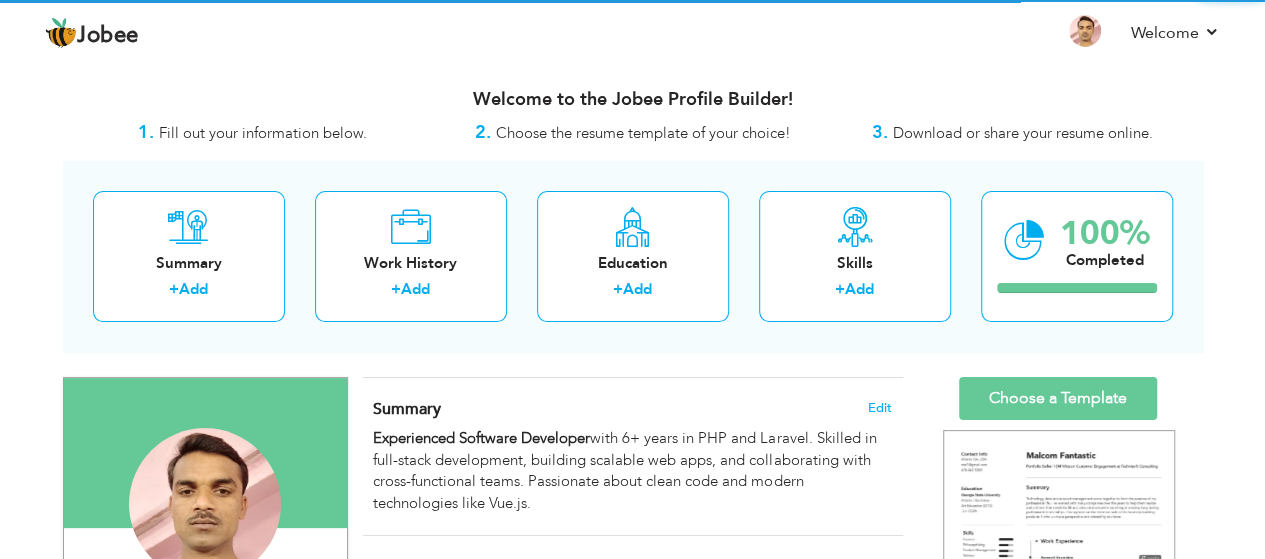 scroll, scrollTop: 0, scrollLeft: 0, axis: both 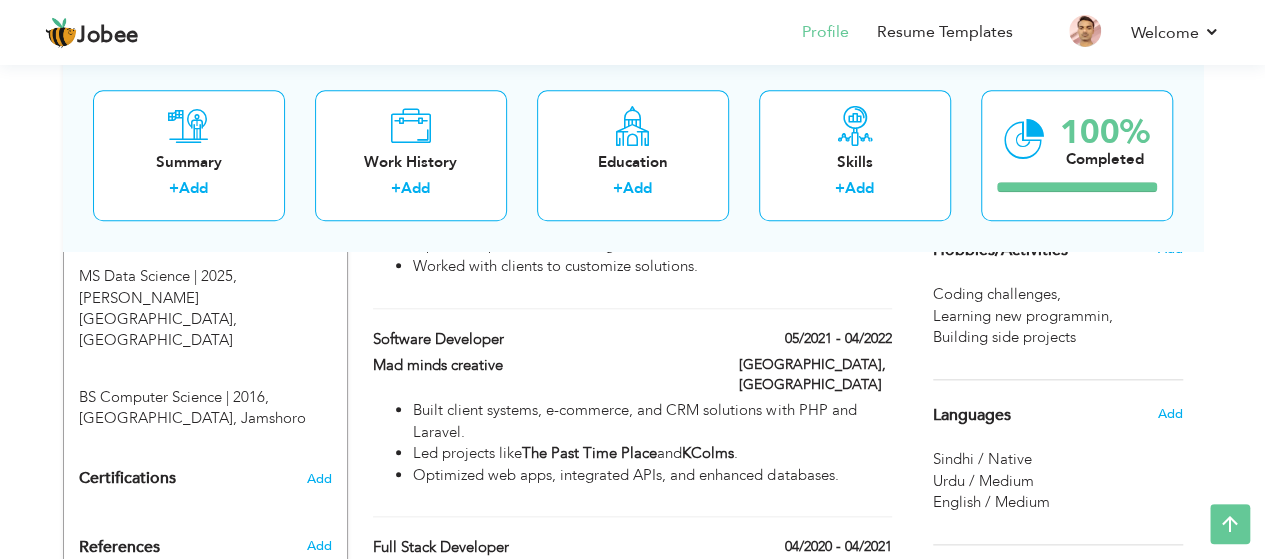 click on "Hobbies/Activities" at bounding box center (1000, 251) 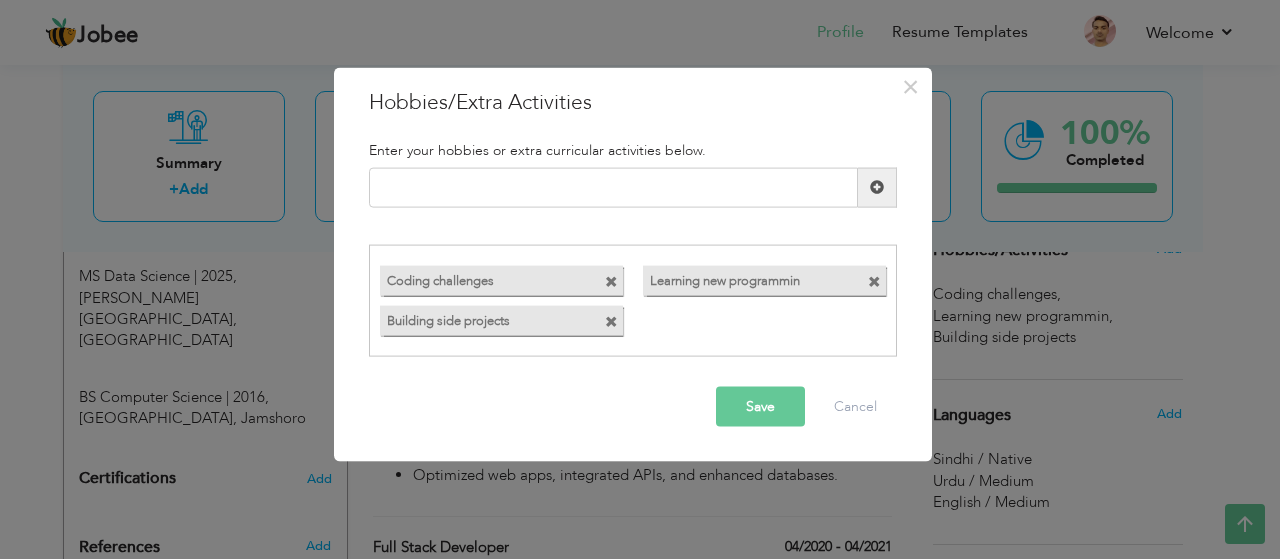 click at bounding box center [874, 282] 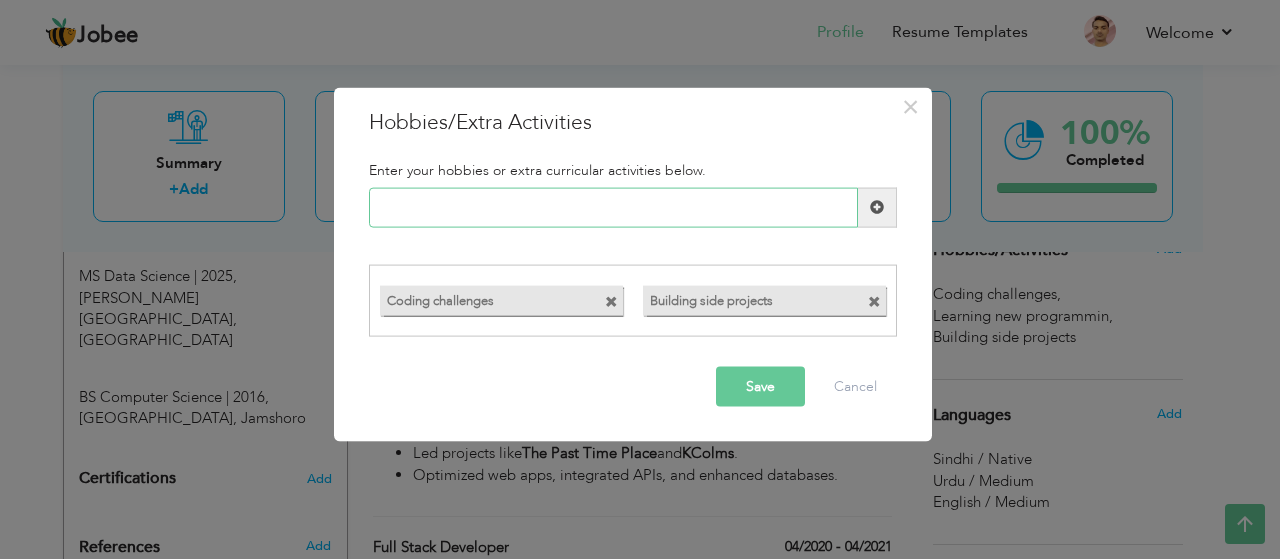 click at bounding box center [613, 207] 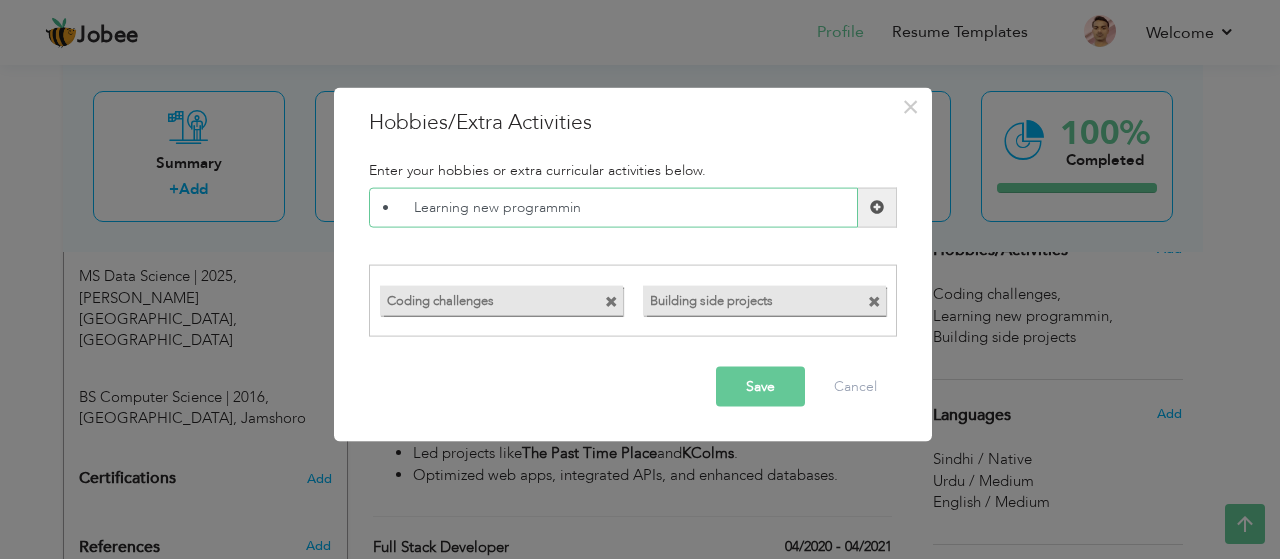 click on "•	Learning new programmin" at bounding box center [613, 207] 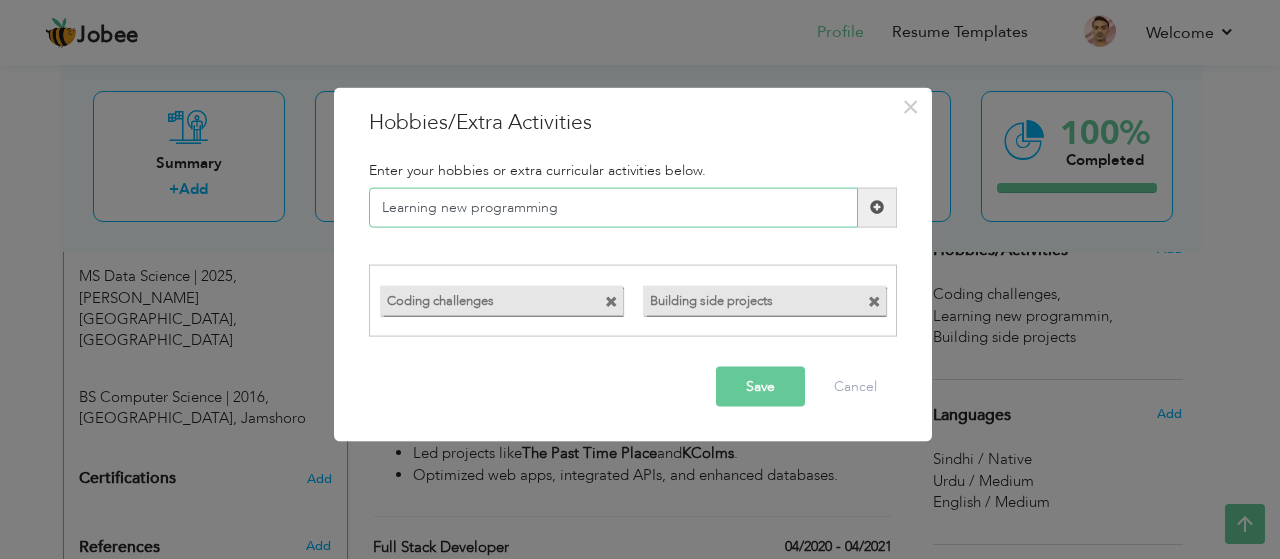 type on "Learning new programming" 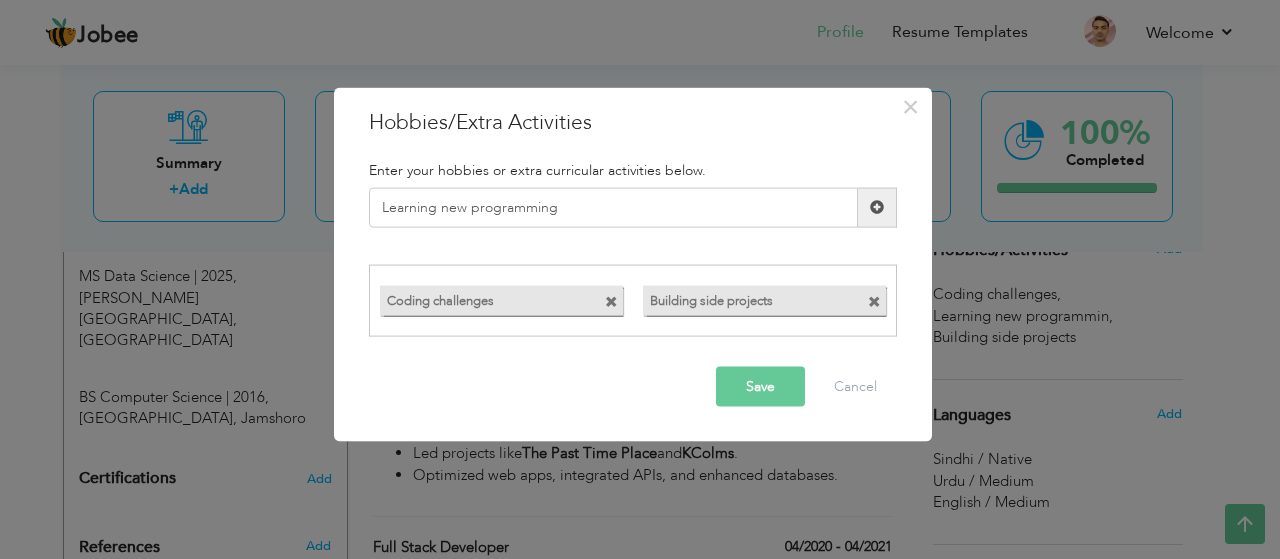 click on "Save" at bounding box center [760, 387] 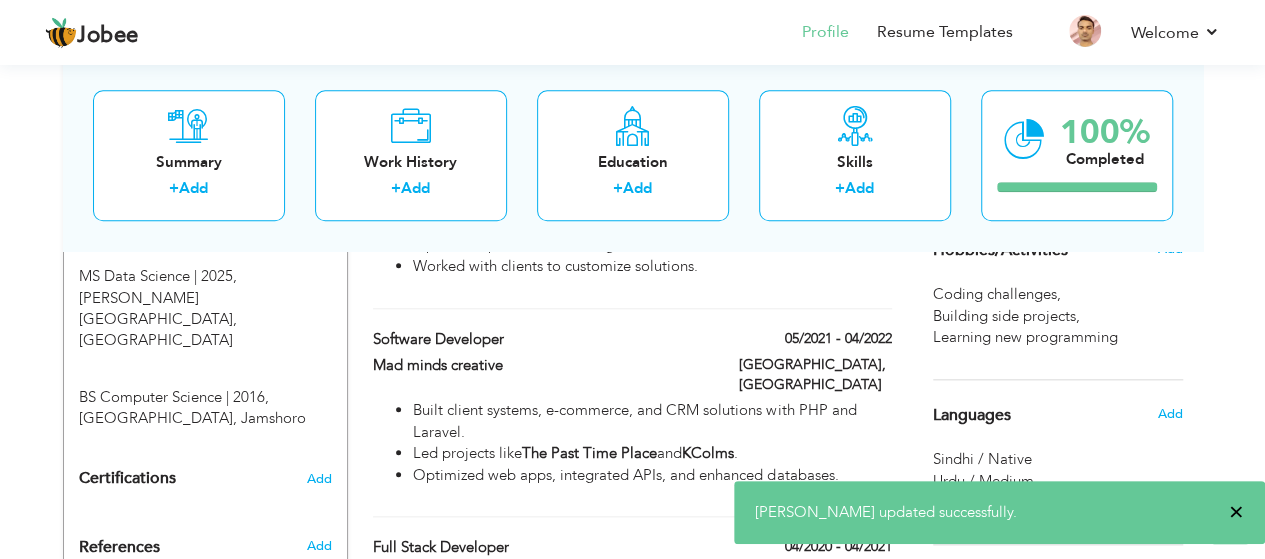 click on "×" at bounding box center [1236, 512] 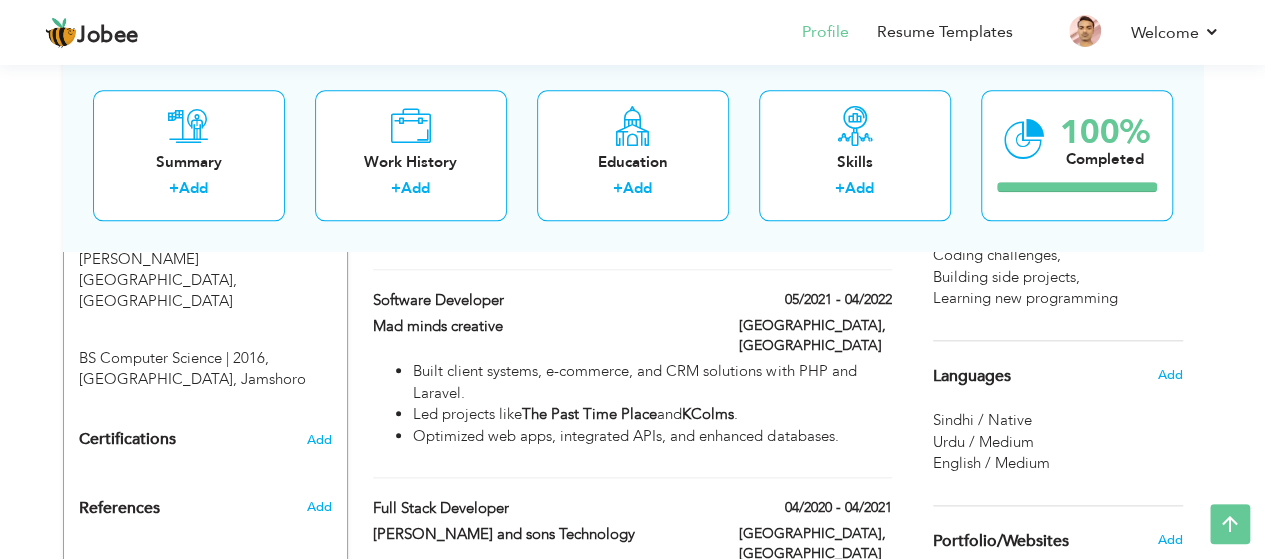 scroll, scrollTop: 949, scrollLeft: 0, axis: vertical 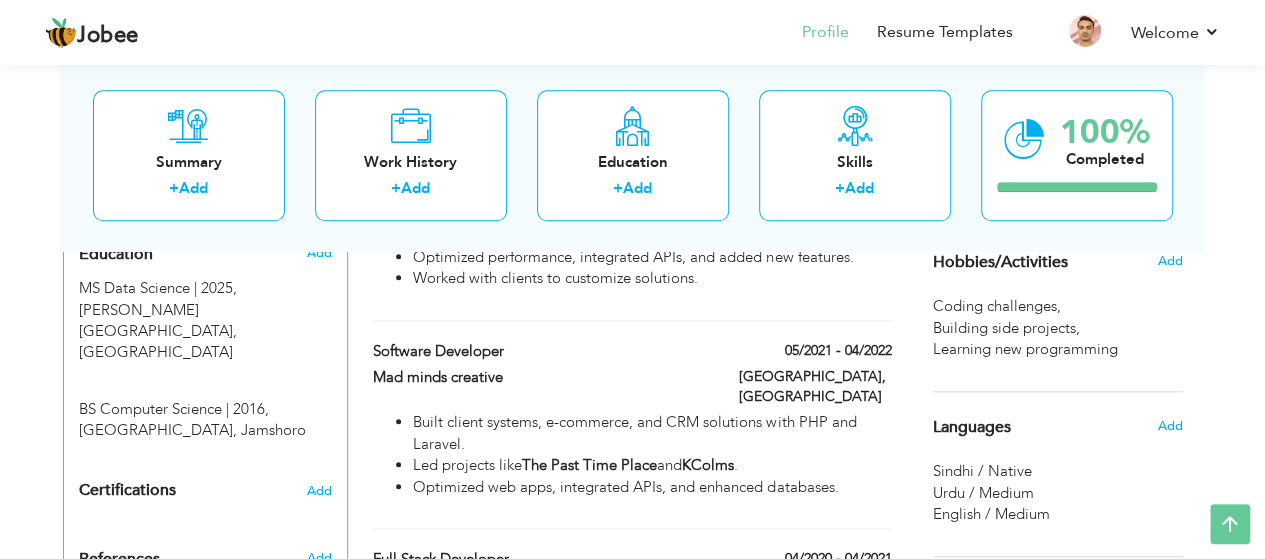 click on "Hobbies/Activities" at bounding box center (1000, 263) 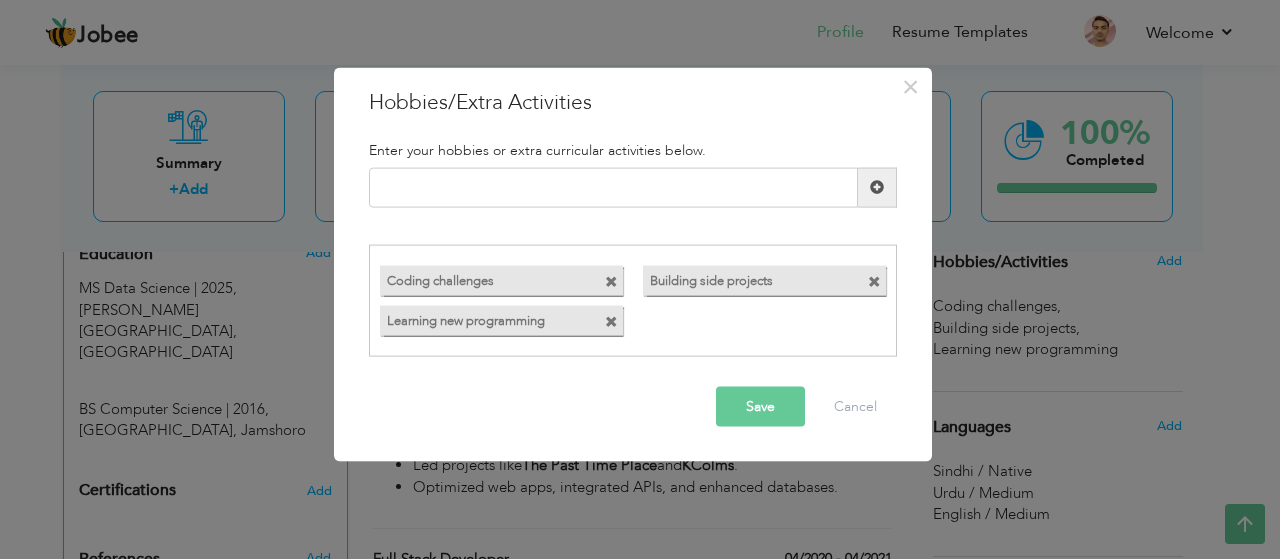 click at bounding box center [611, 322] 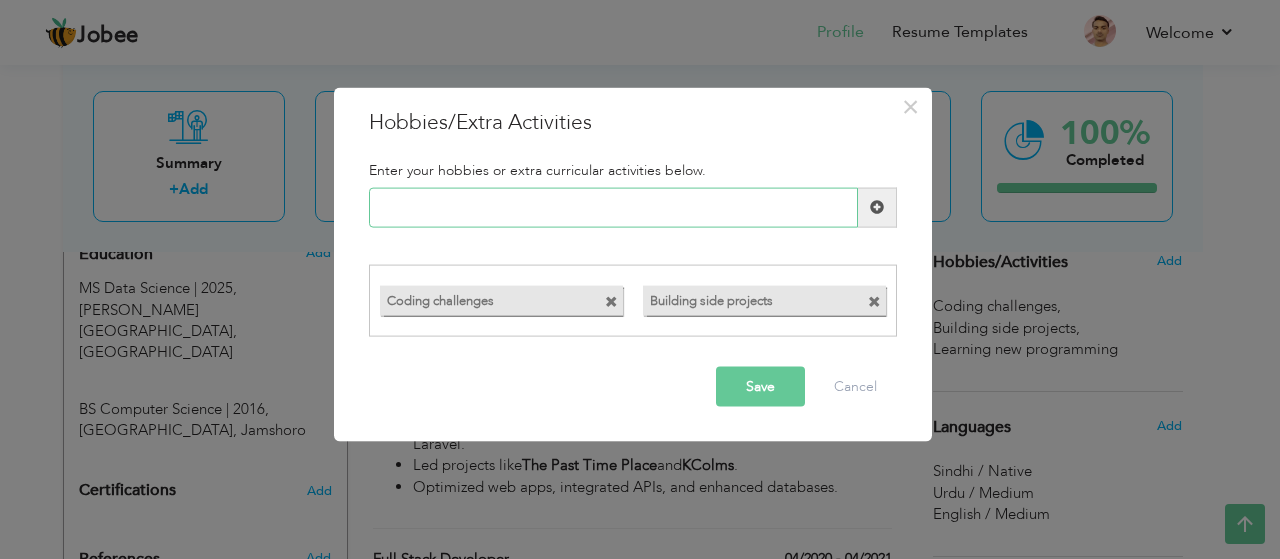 click at bounding box center (613, 207) 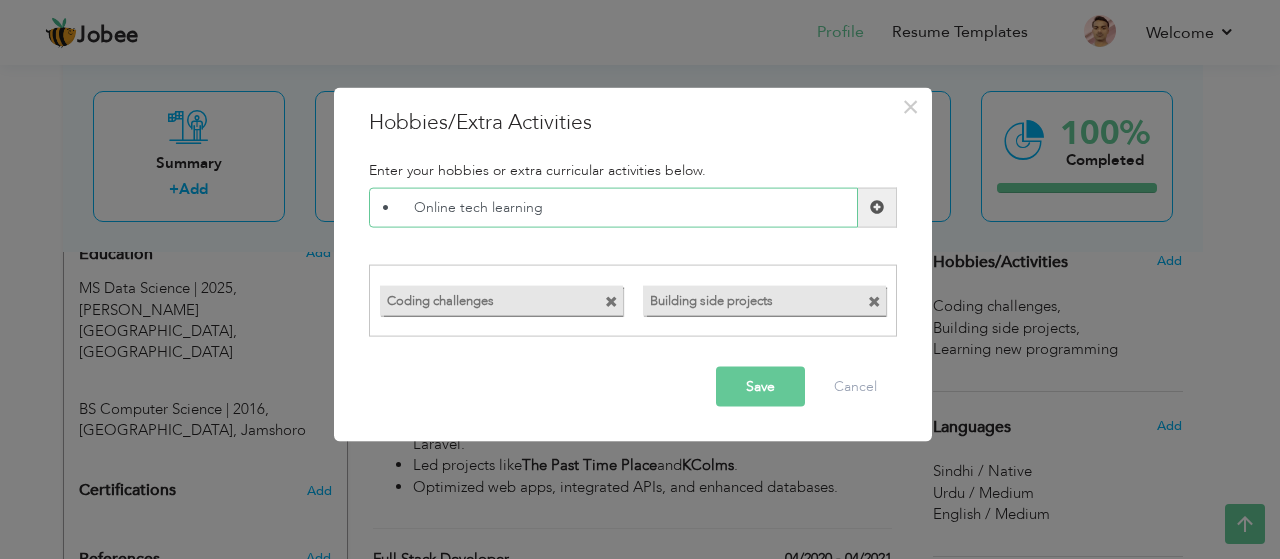 click on "•	Online tech learning" at bounding box center (613, 207) 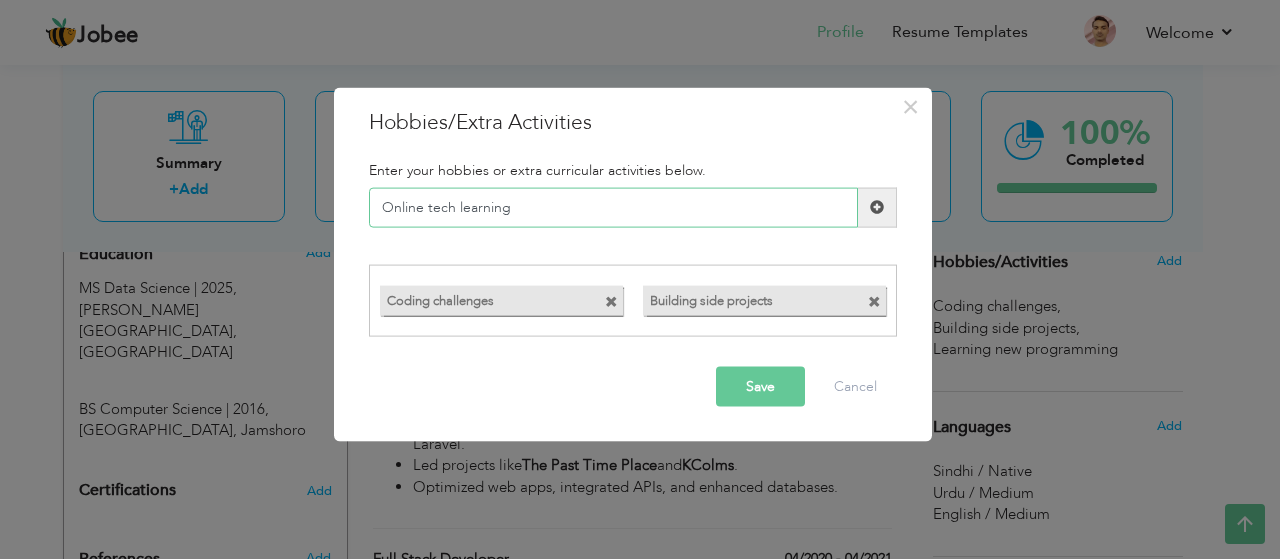 type on "Online tech learning" 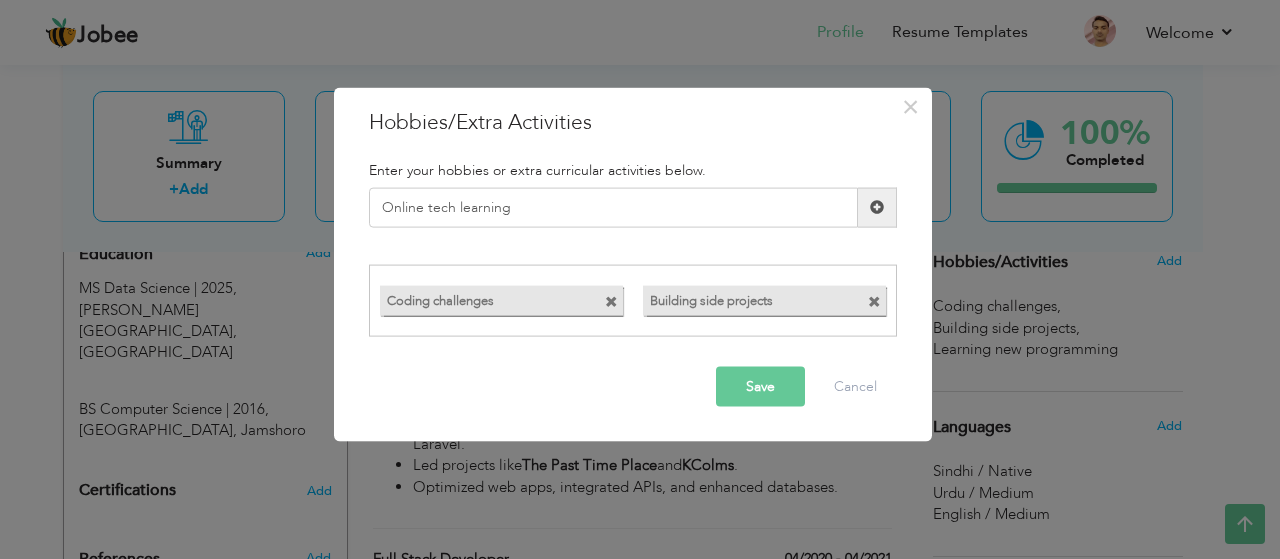click at bounding box center [877, 207] 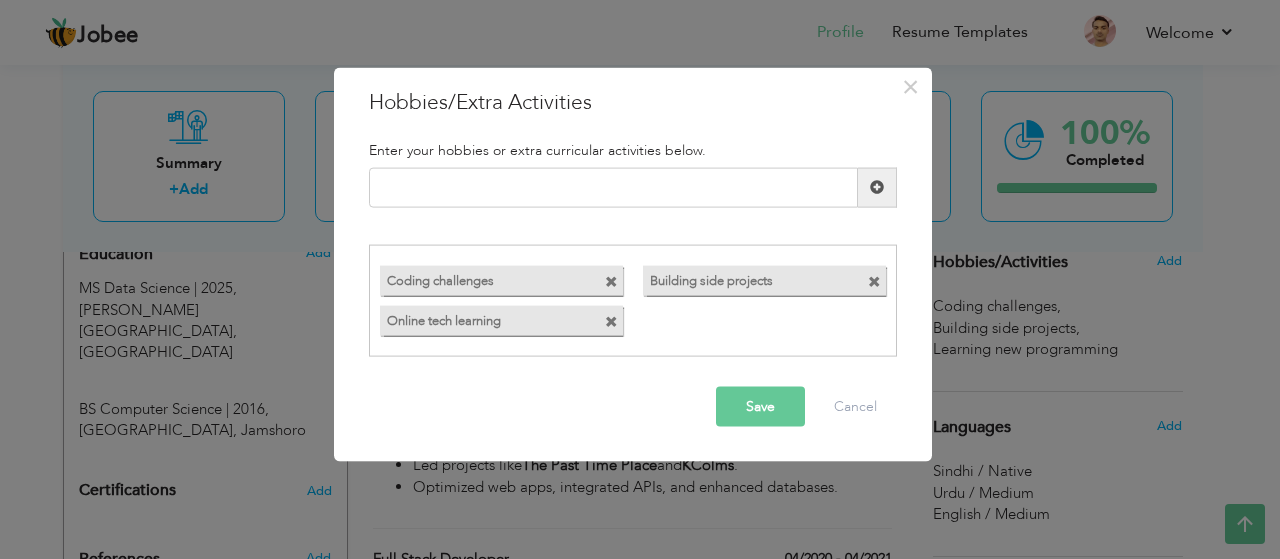 click on "Save" at bounding box center (760, 407) 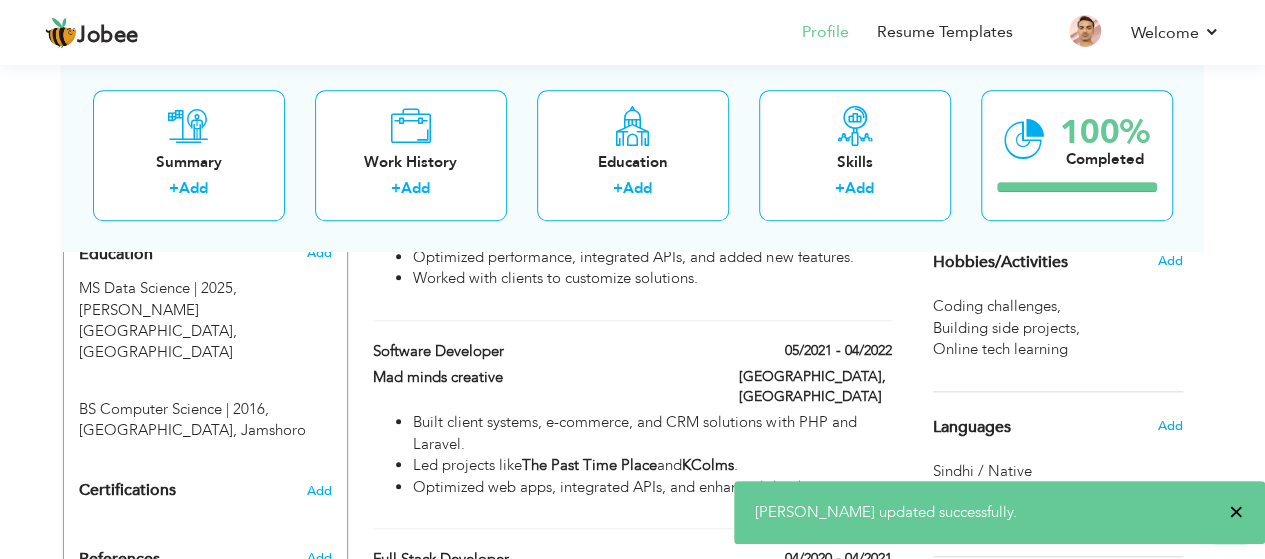 click on "×" at bounding box center (1236, 512) 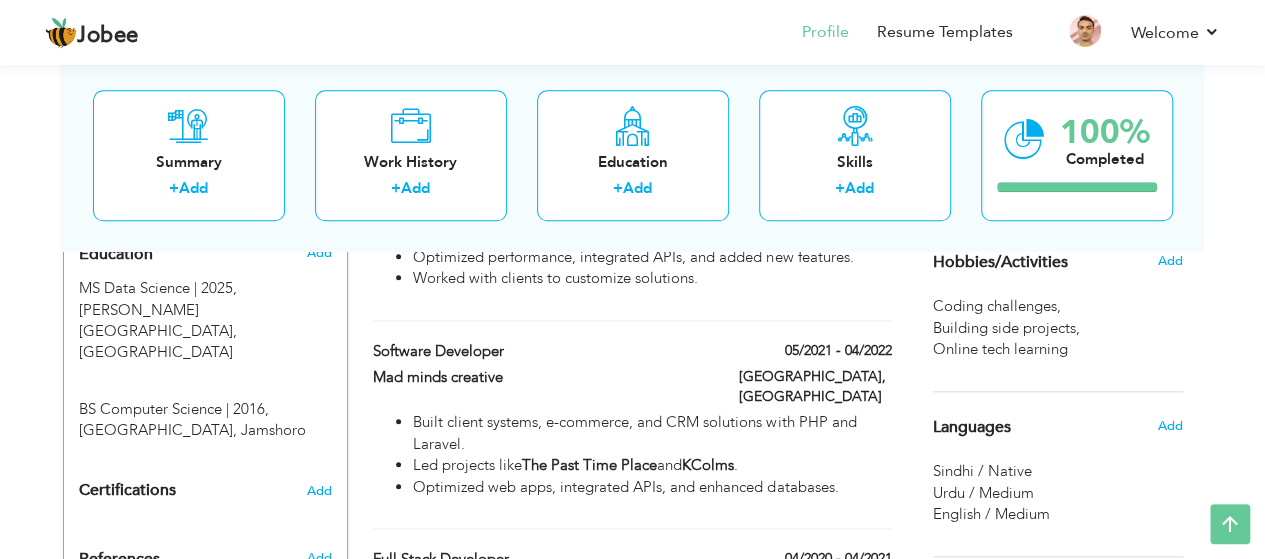 click on "Hobbies/Activities" at bounding box center (1000, 263) 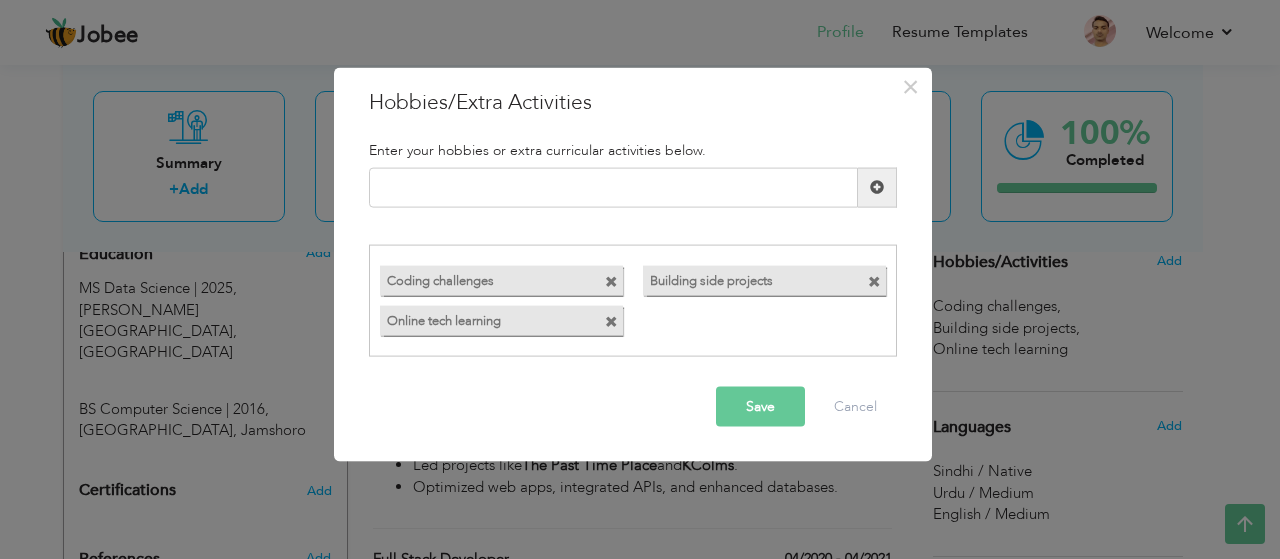 click at bounding box center [611, 322] 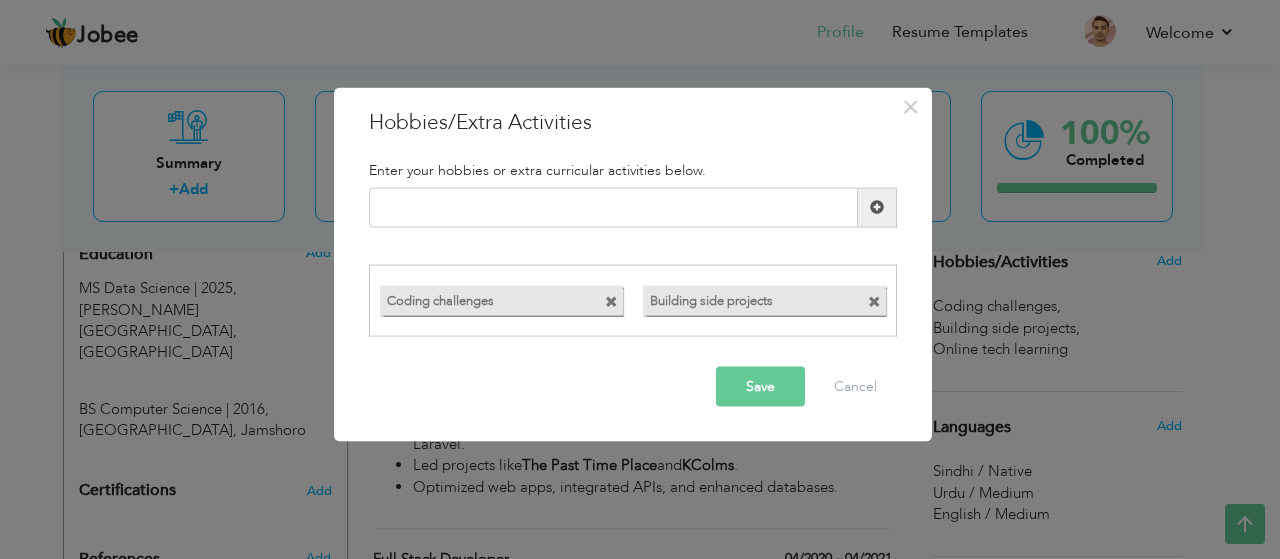 click at bounding box center (874, 302) 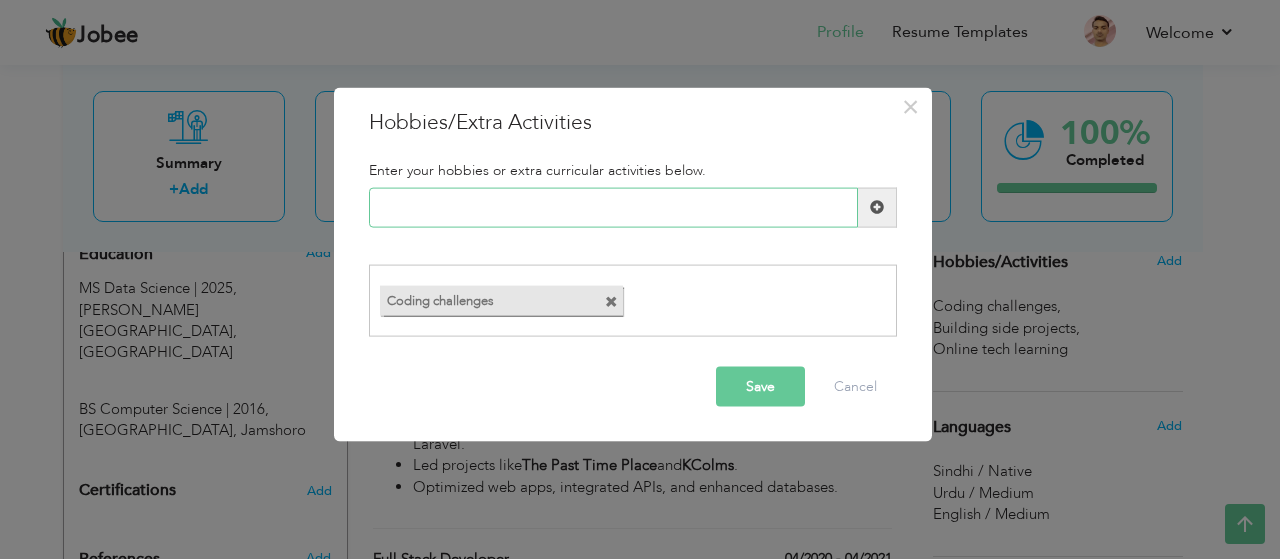 click at bounding box center [613, 207] 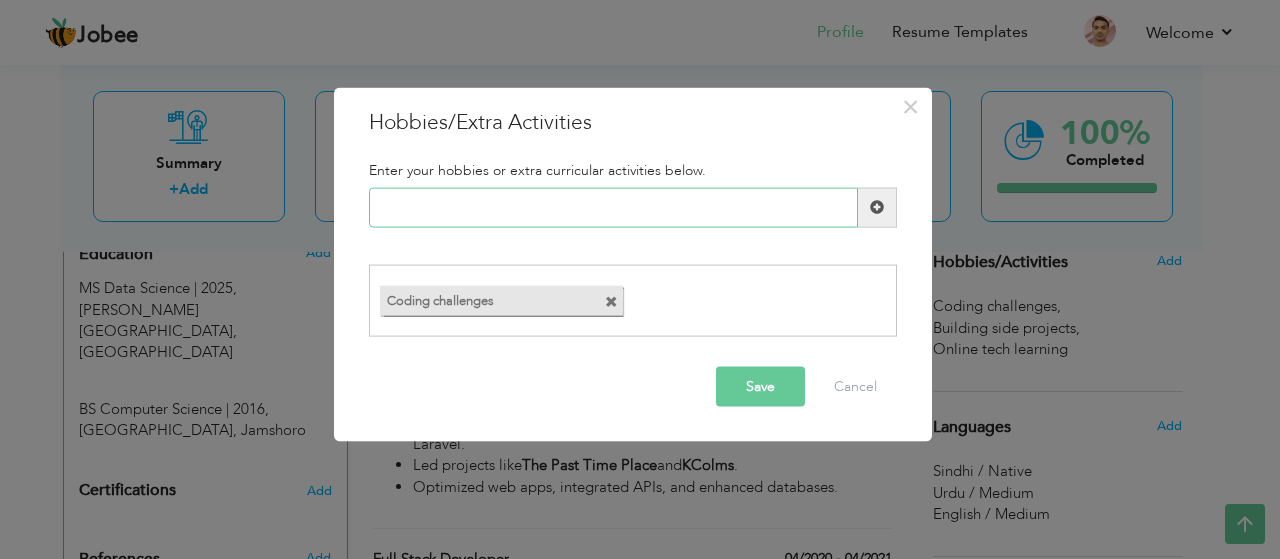 paste on "•	Online tech learning" 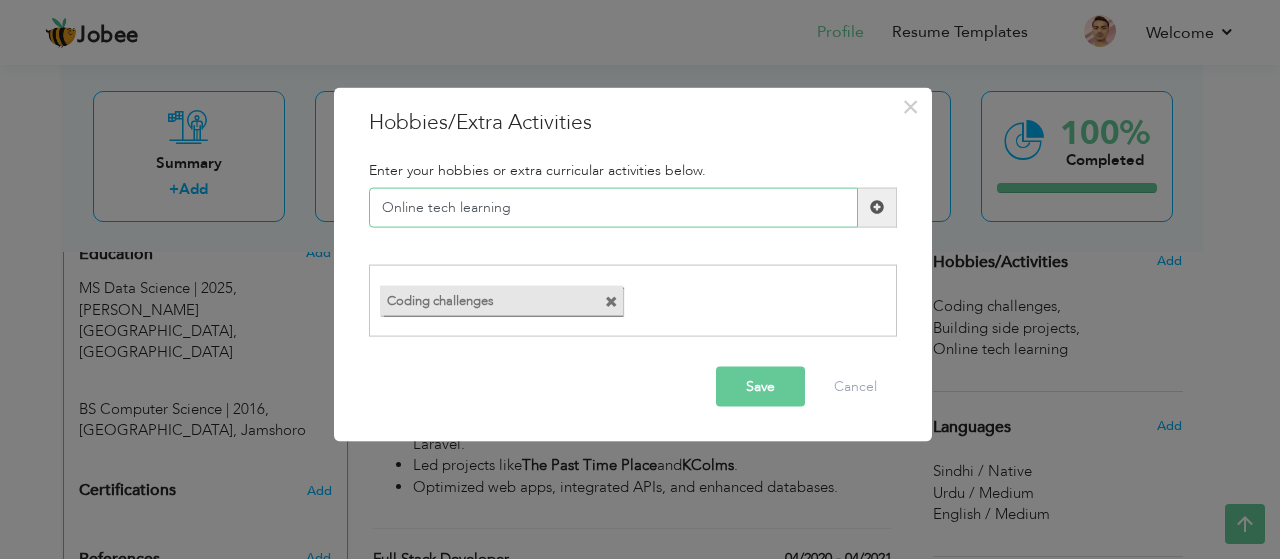type on "Online tech learning" 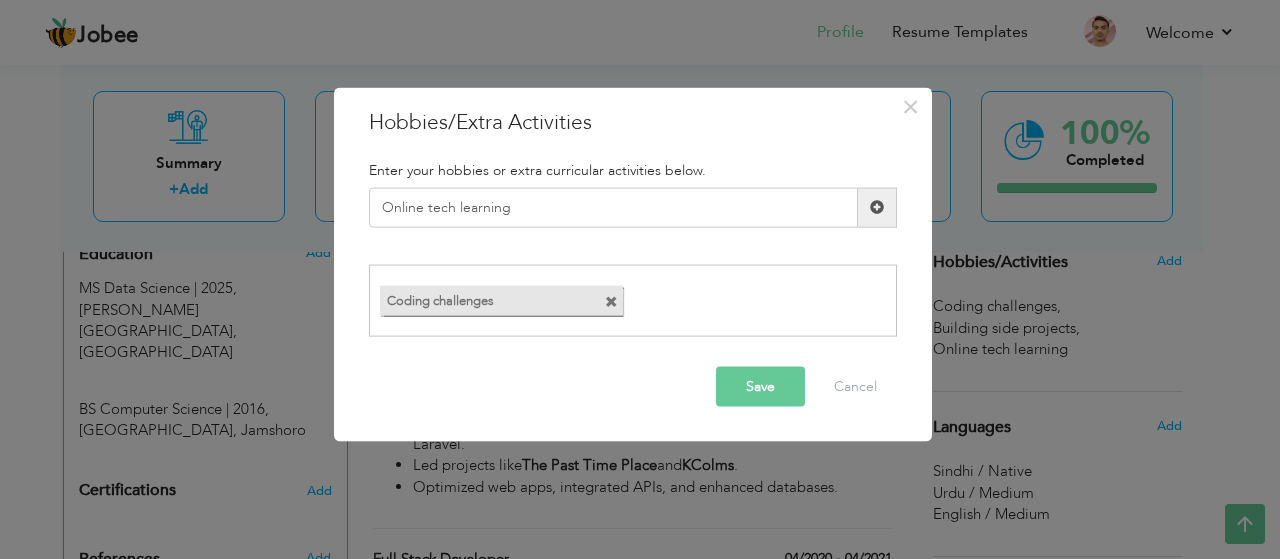 click at bounding box center [877, 207] 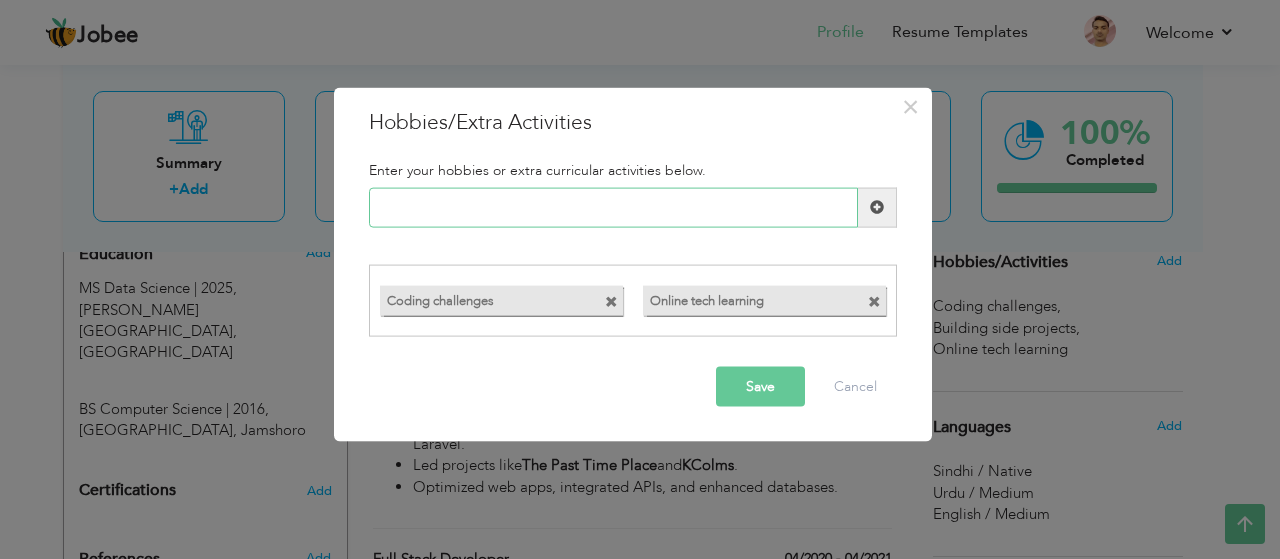 click at bounding box center (613, 207) 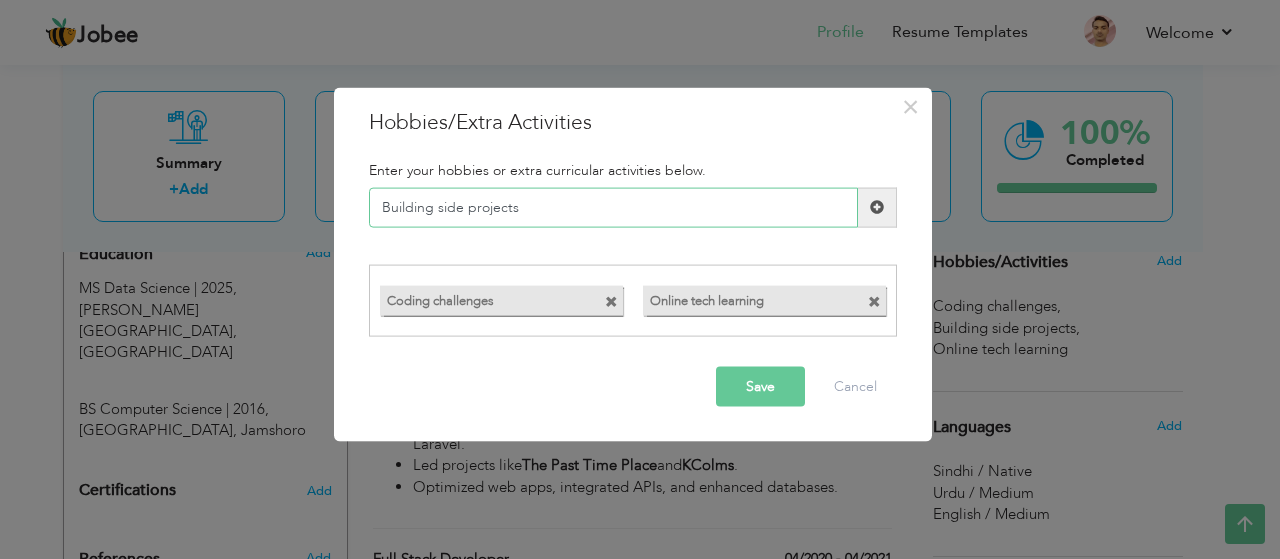 type on "Building side projects" 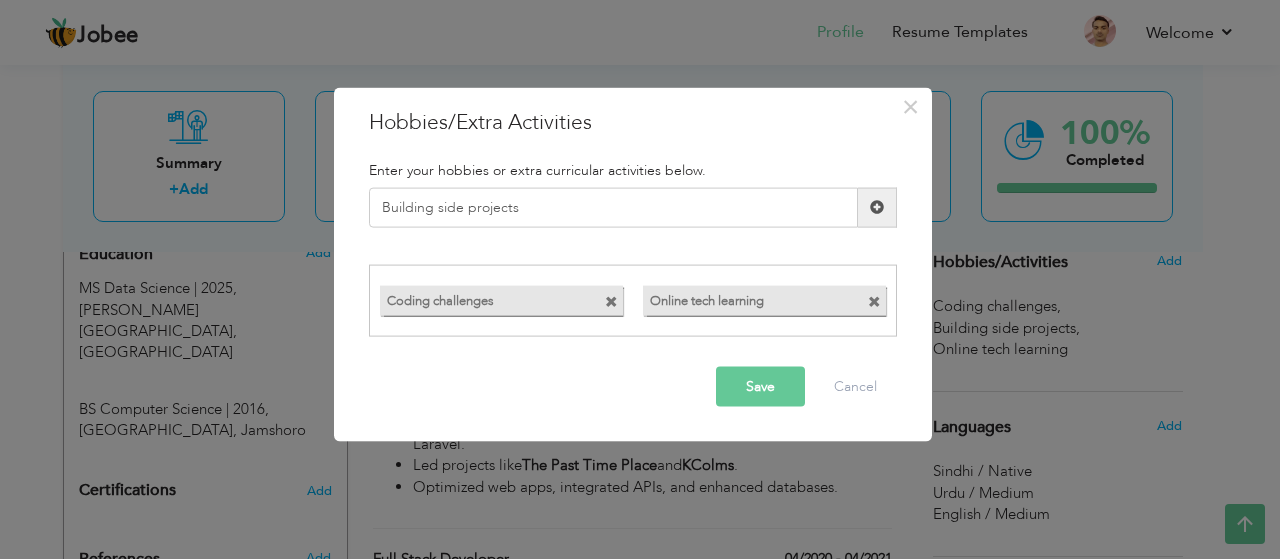 click at bounding box center [877, 207] 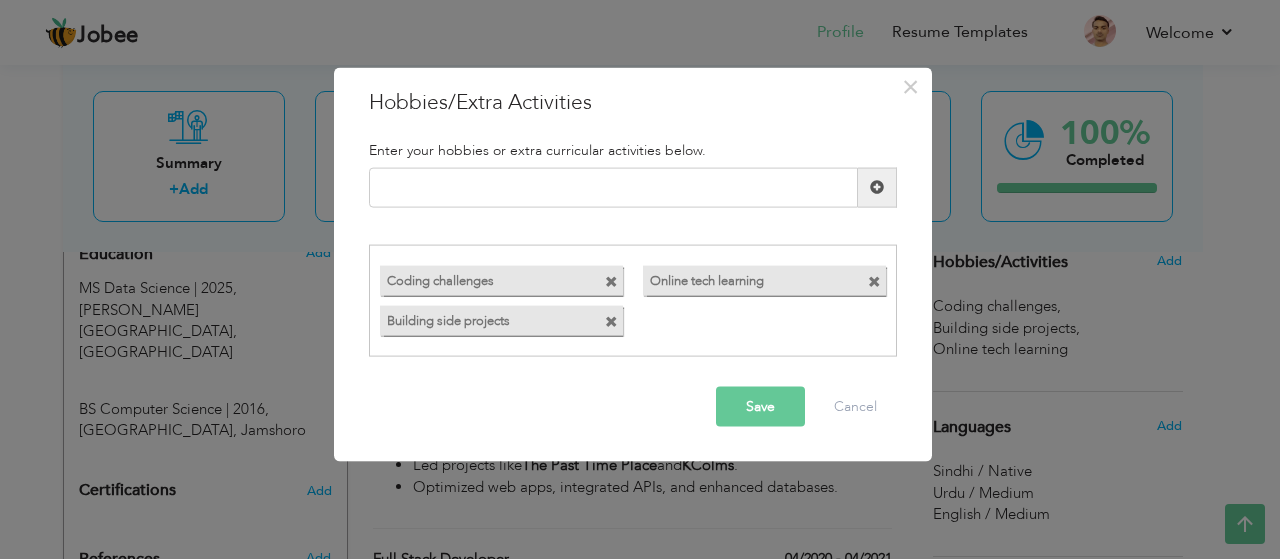 click on "Save" at bounding box center [760, 407] 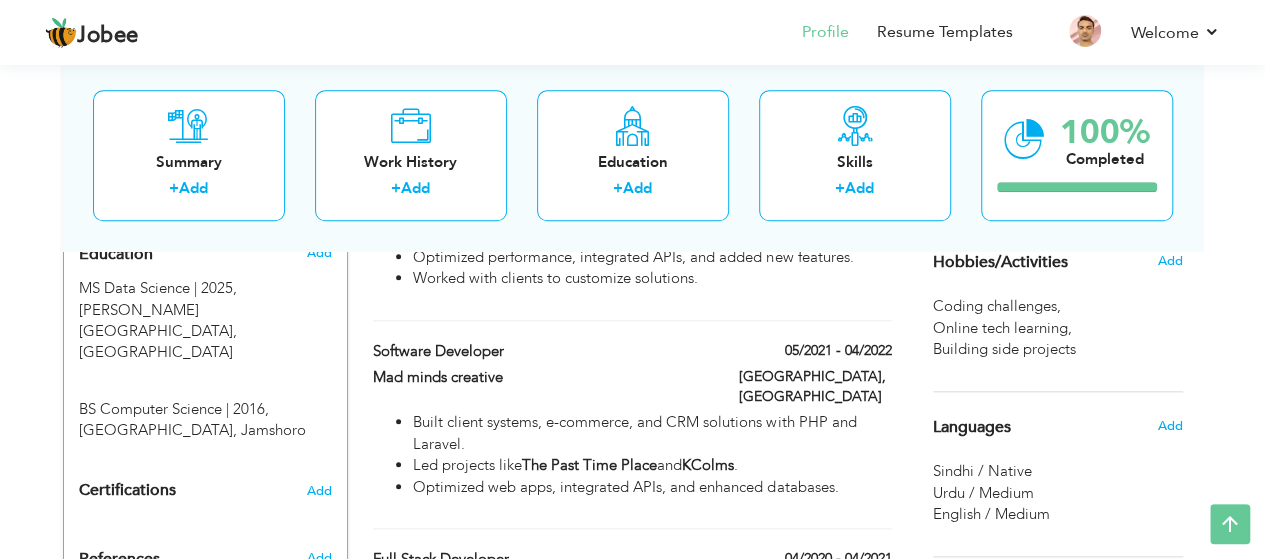drag, startPoint x: 1096, startPoint y: 348, endPoint x: 941, endPoint y: 306, distance: 160.58954 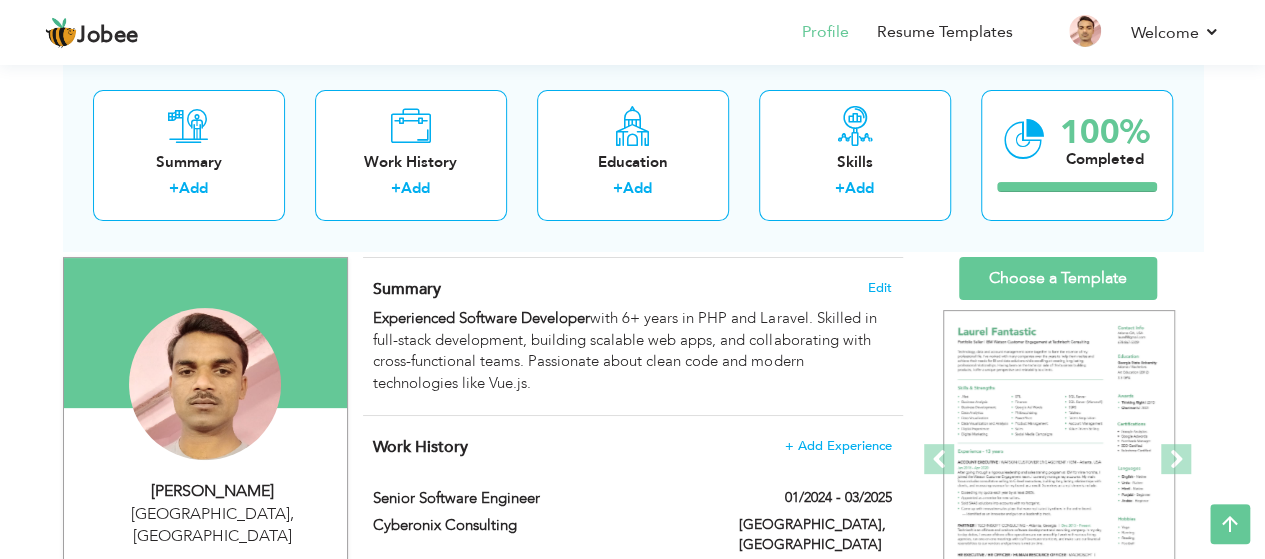 scroll, scrollTop: 100, scrollLeft: 0, axis: vertical 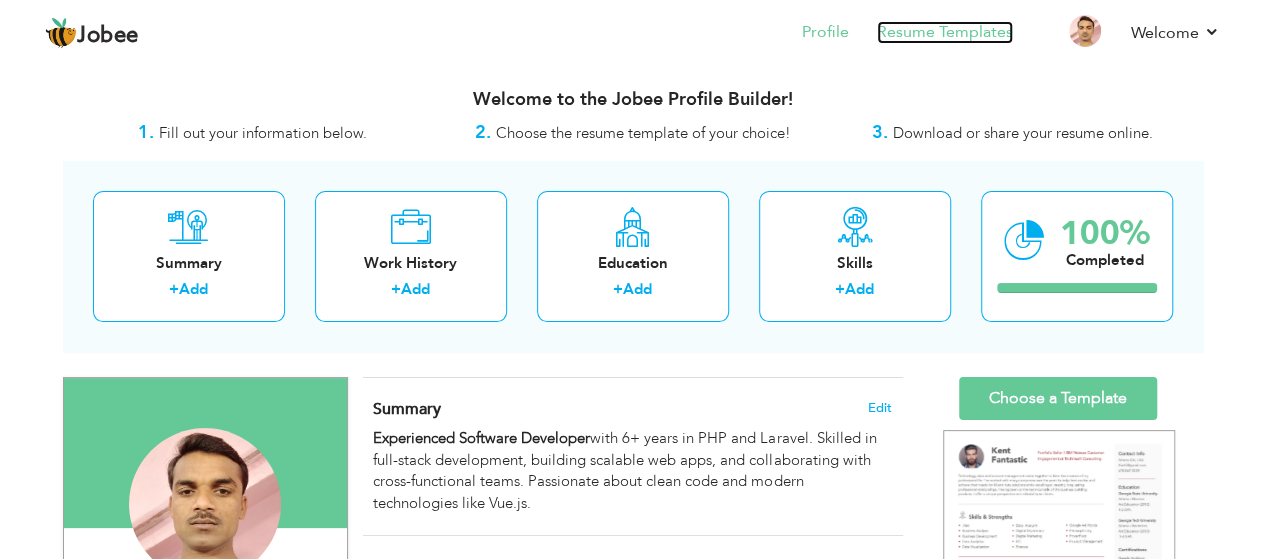 click on "Resume Templates" at bounding box center [945, 32] 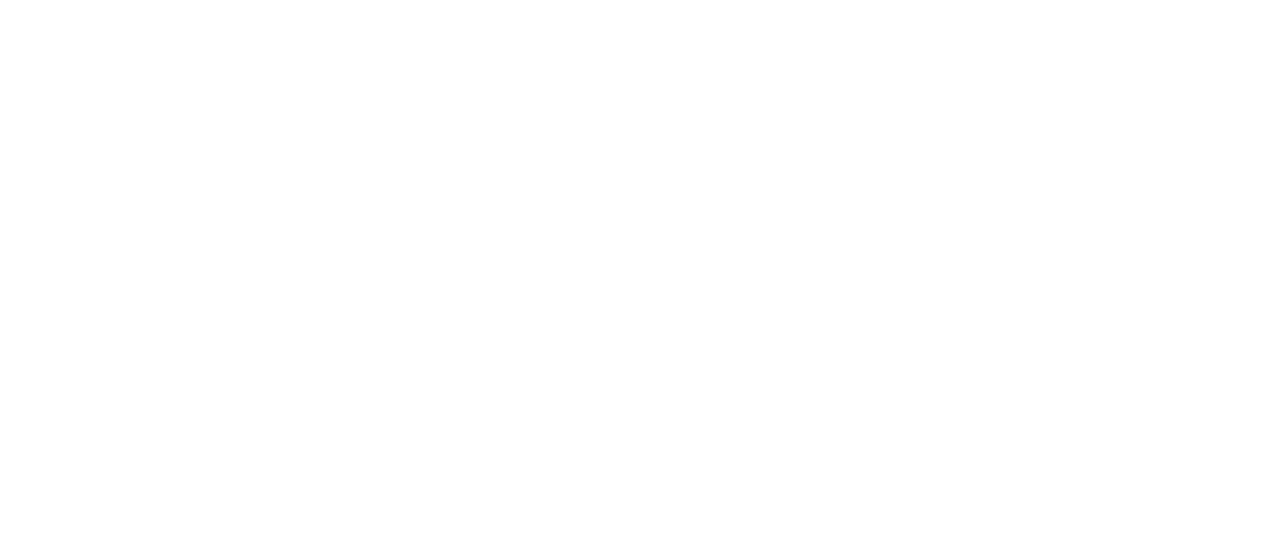 scroll, scrollTop: 0, scrollLeft: 0, axis: both 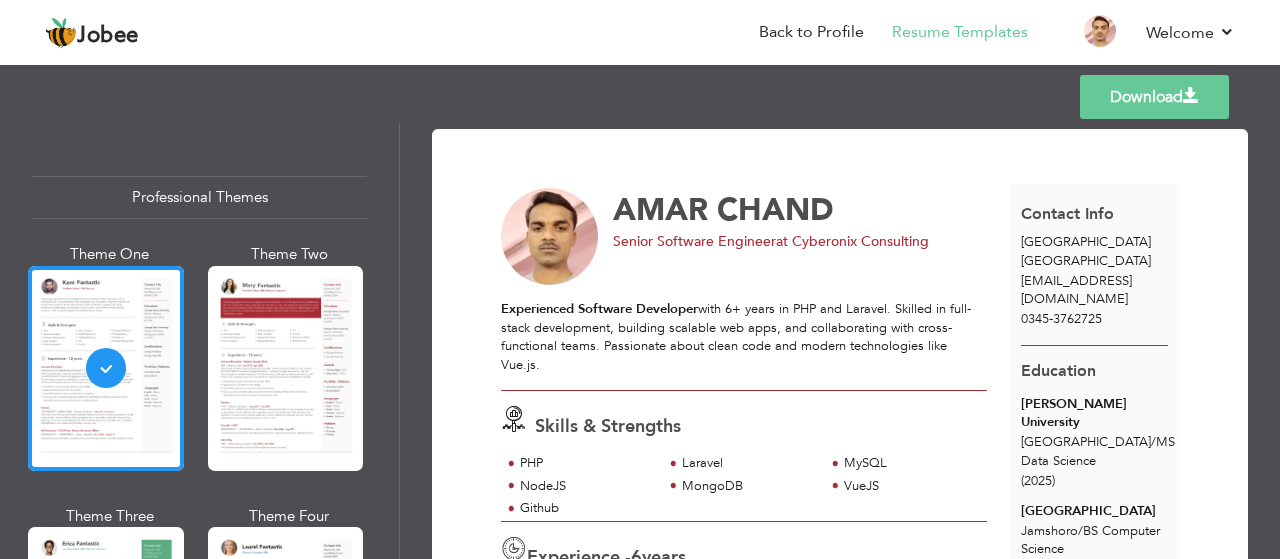 click on "Download" at bounding box center [1154, 97] 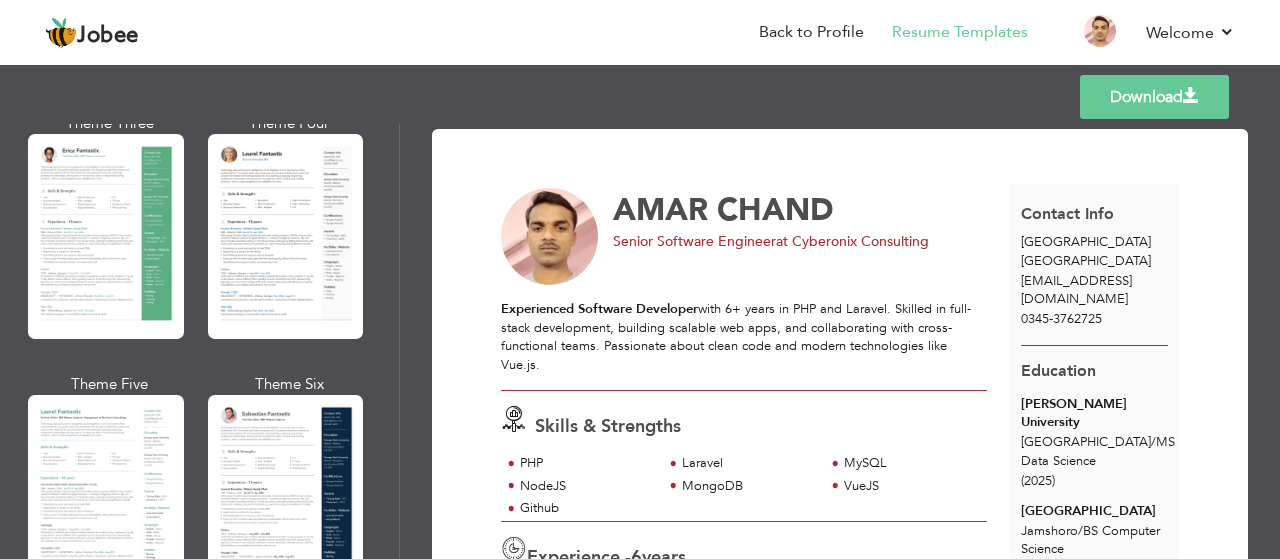 scroll, scrollTop: 412, scrollLeft: 0, axis: vertical 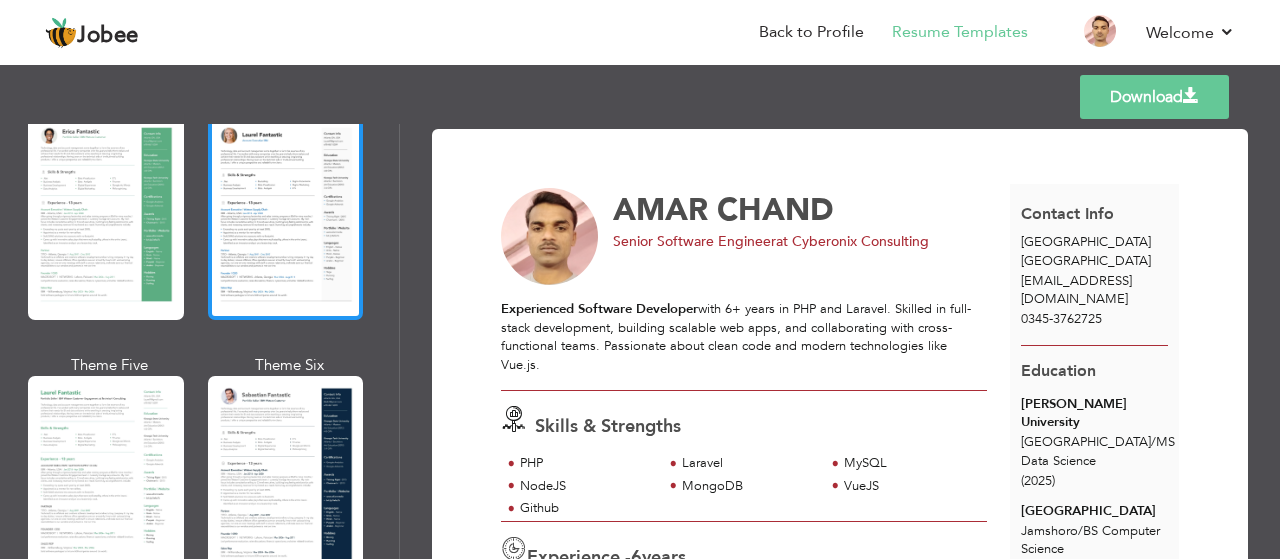 click at bounding box center [286, 217] 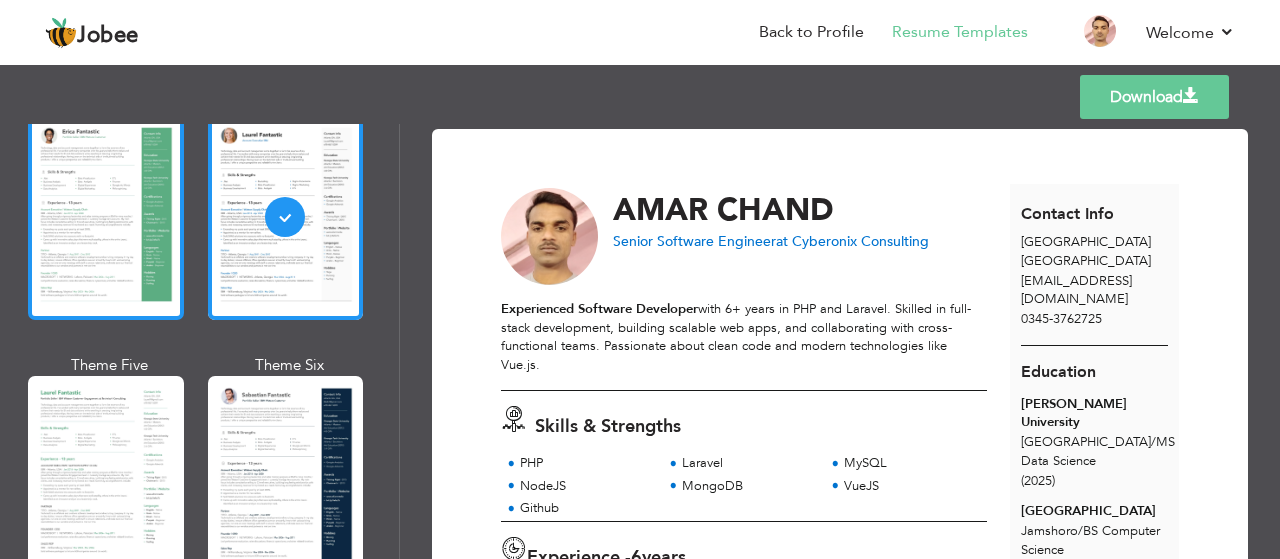 click at bounding box center [106, 217] 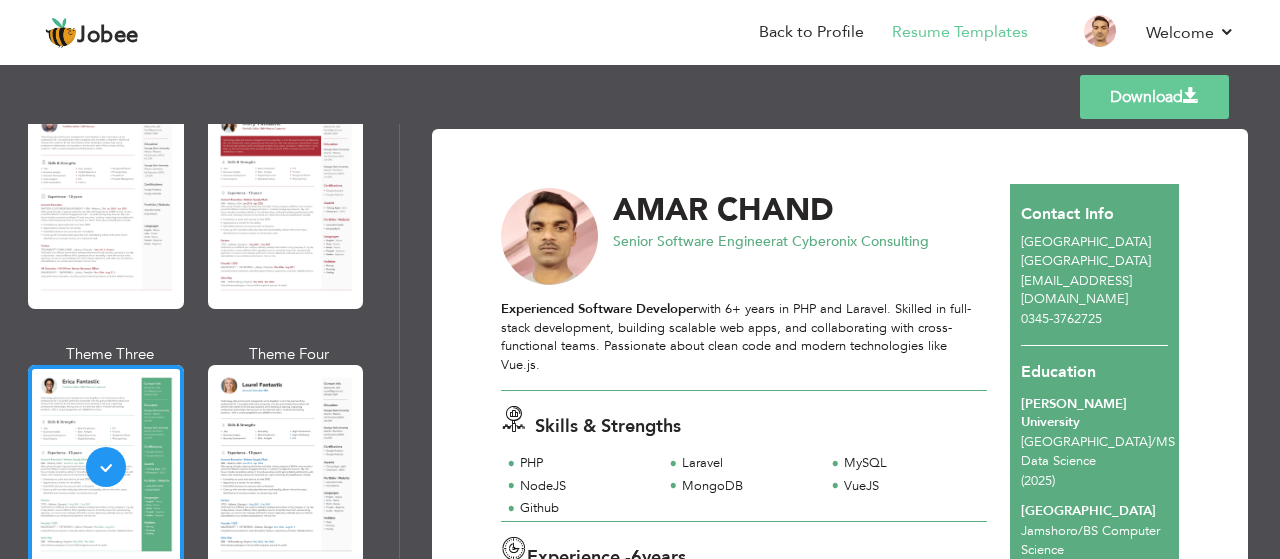 scroll, scrollTop: 150, scrollLeft: 0, axis: vertical 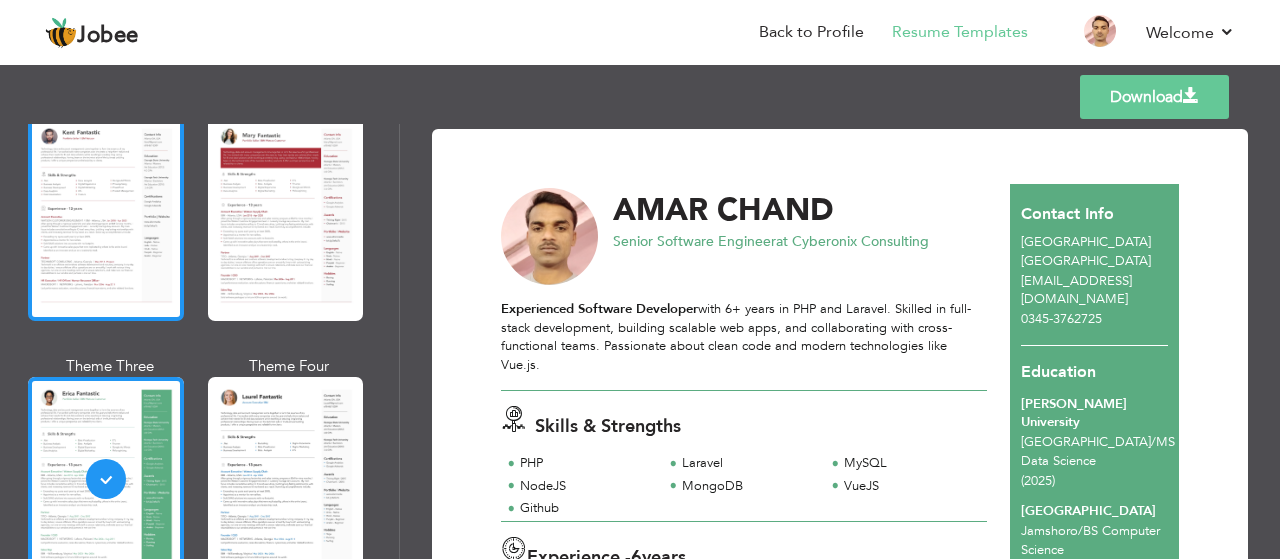 click at bounding box center (106, 218) 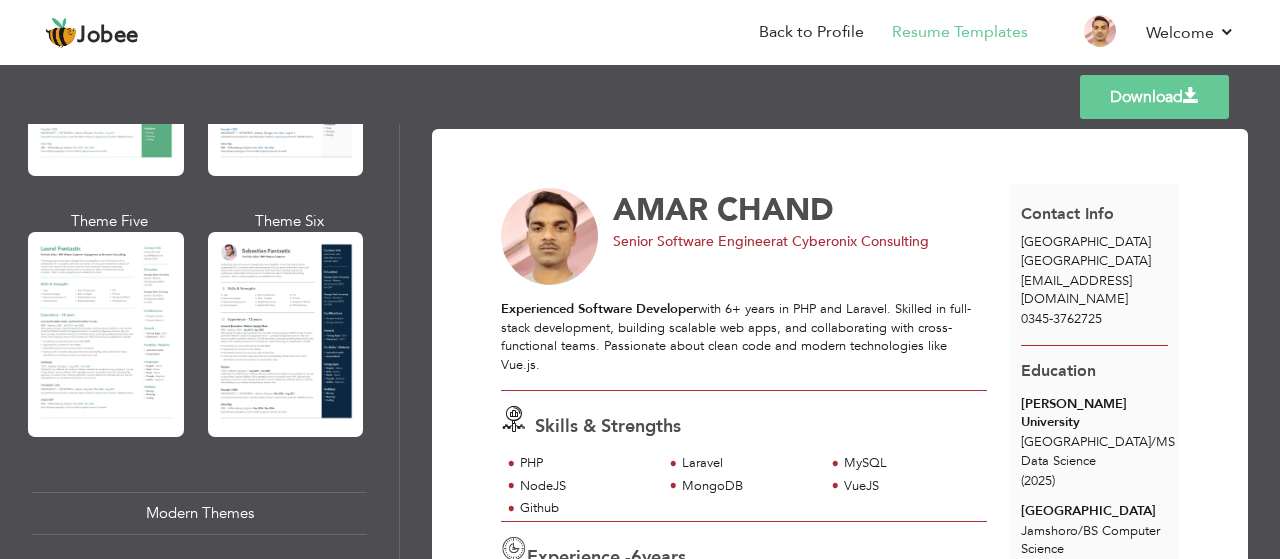 scroll, scrollTop: 549, scrollLeft: 0, axis: vertical 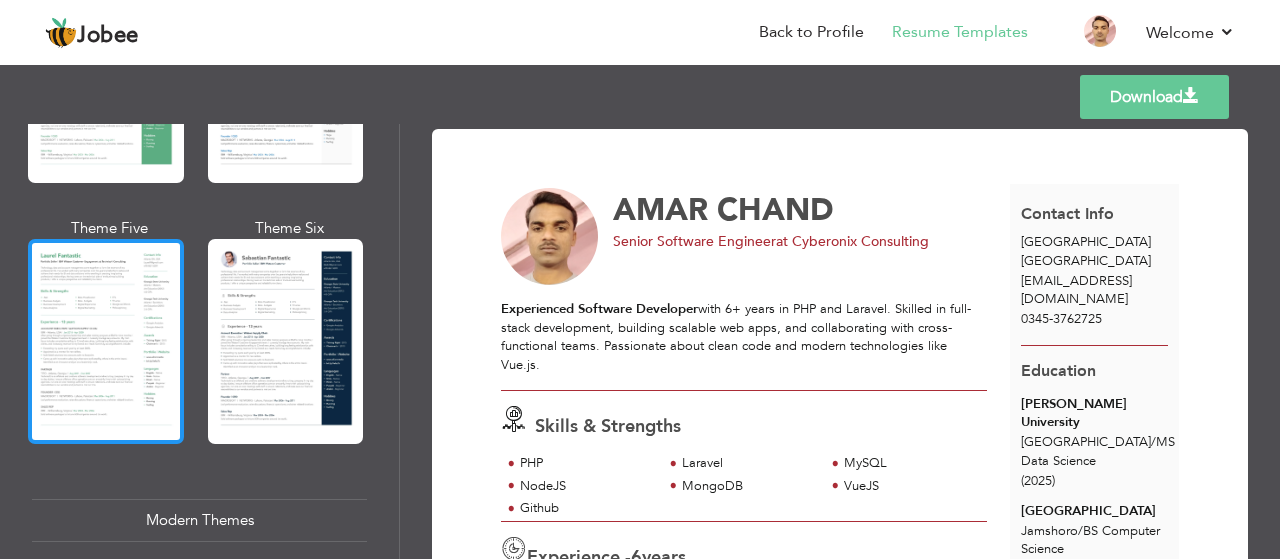 click at bounding box center [106, 341] 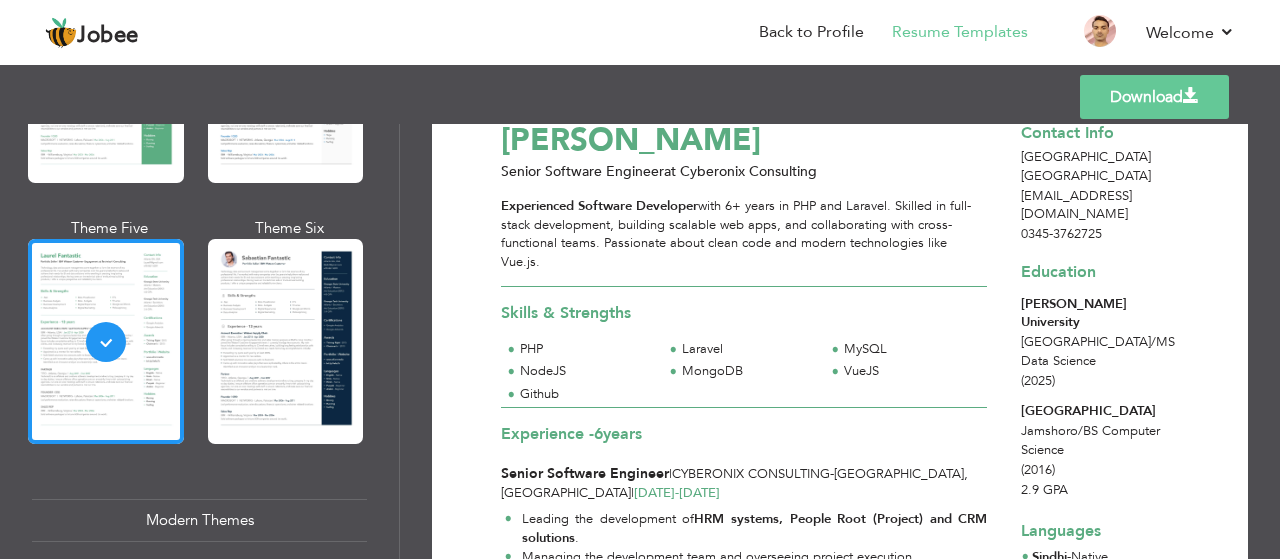 scroll, scrollTop: 0, scrollLeft: 0, axis: both 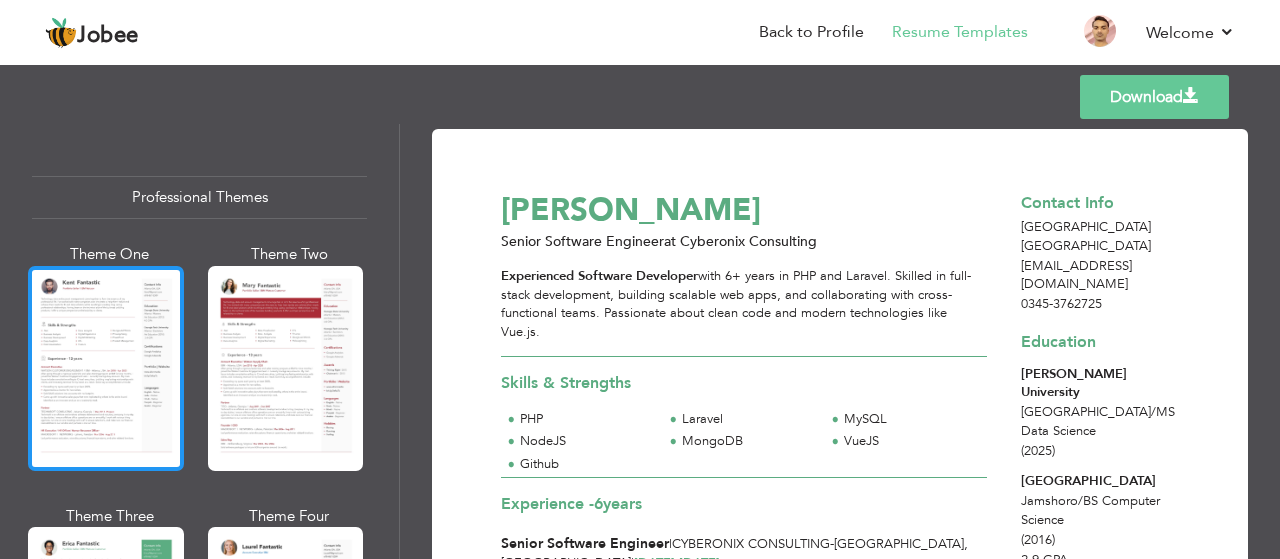 click at bounding box center [106, 368] 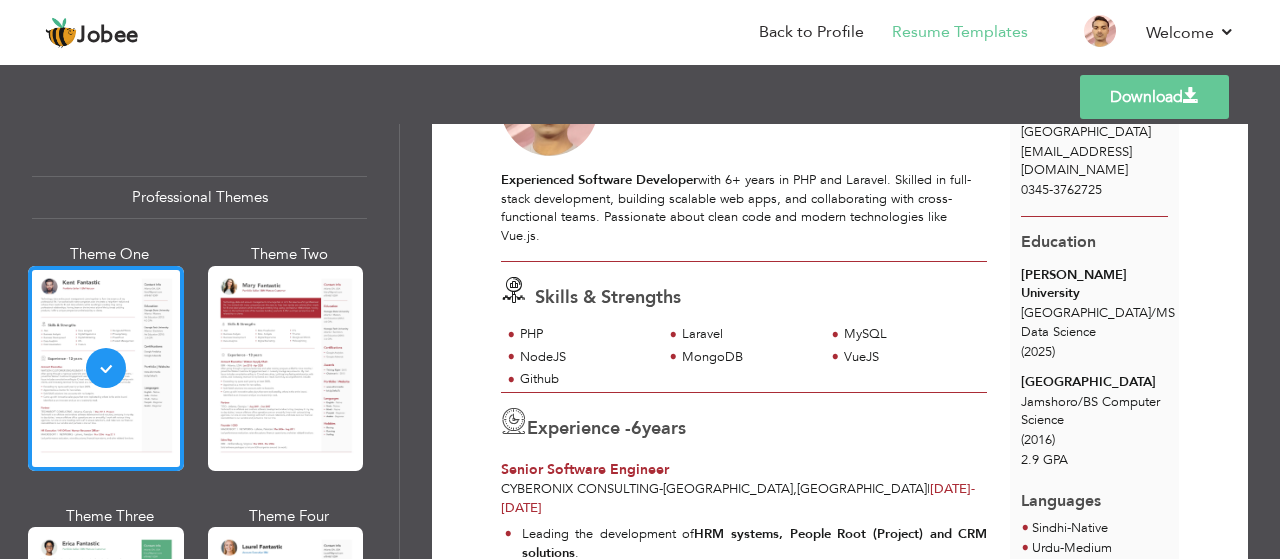 scroll, scrollTop: 0, scrollLeft: 0, axis: both 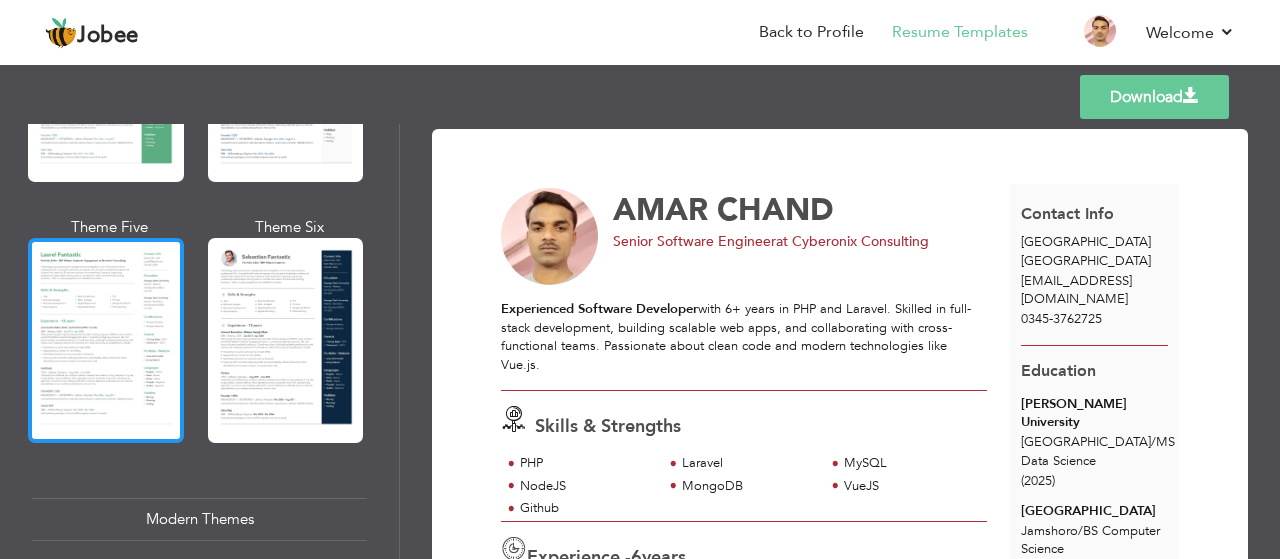 click at bounding box center [106, 340] 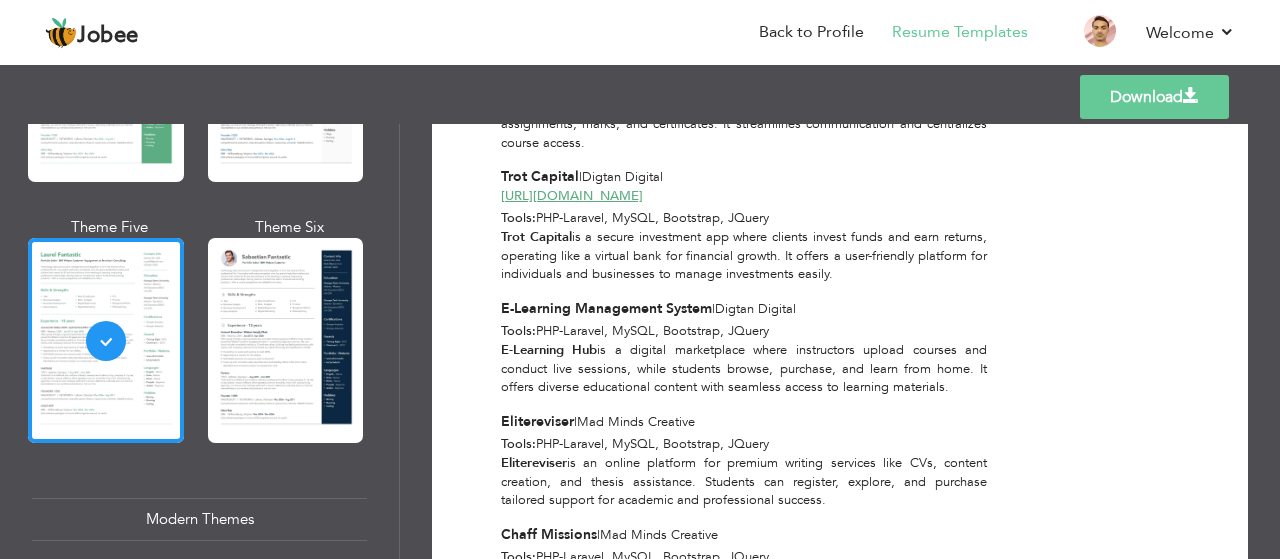 scroll, scrollTop: 2406, scrollLeft: 0, axis: vertical 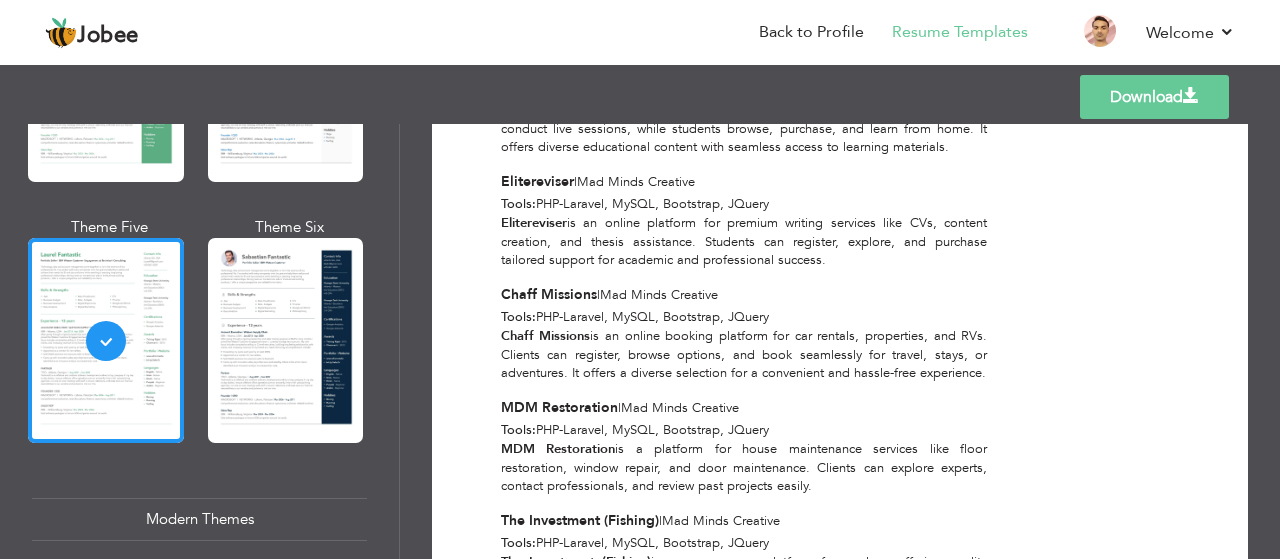 click on "Download" at bounding box center (1154, 97) 